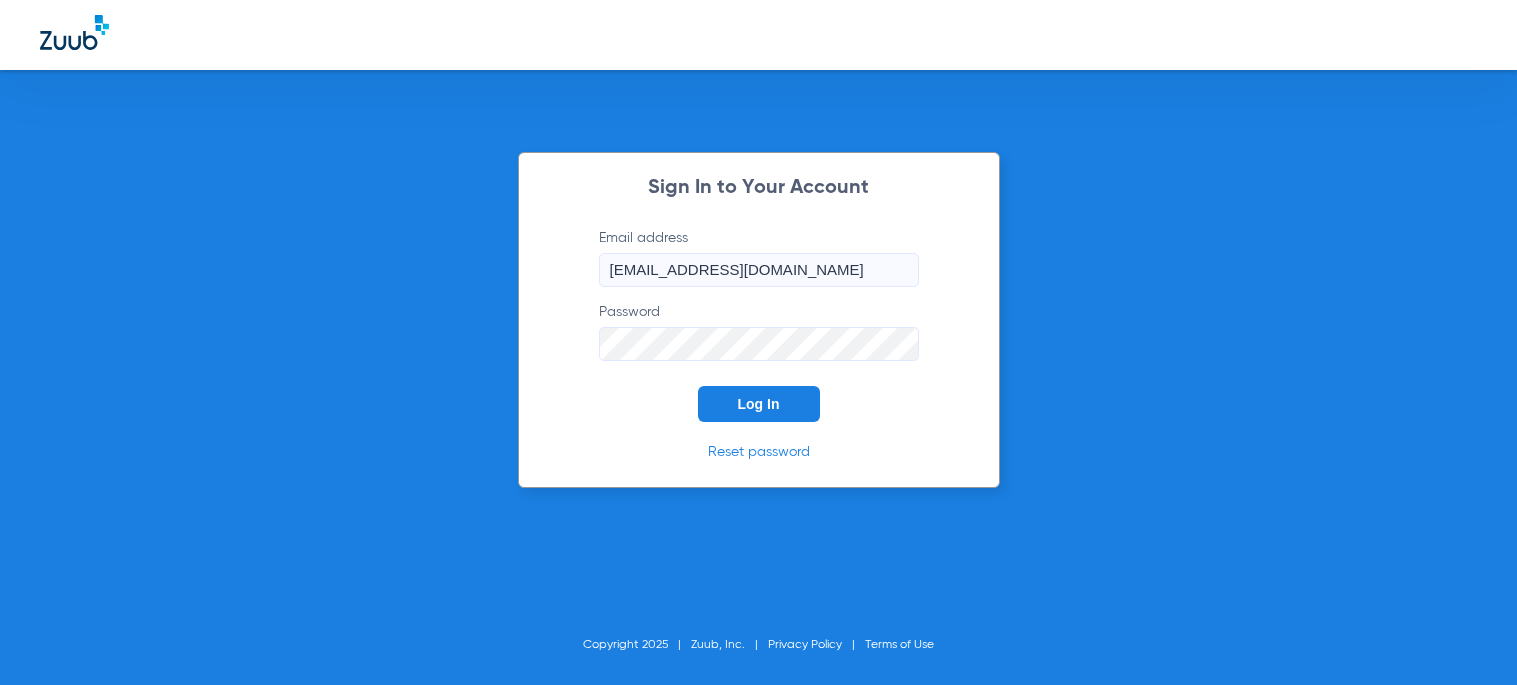 scroll, scrollTop: 0, scrollLeft: 0, axis: both 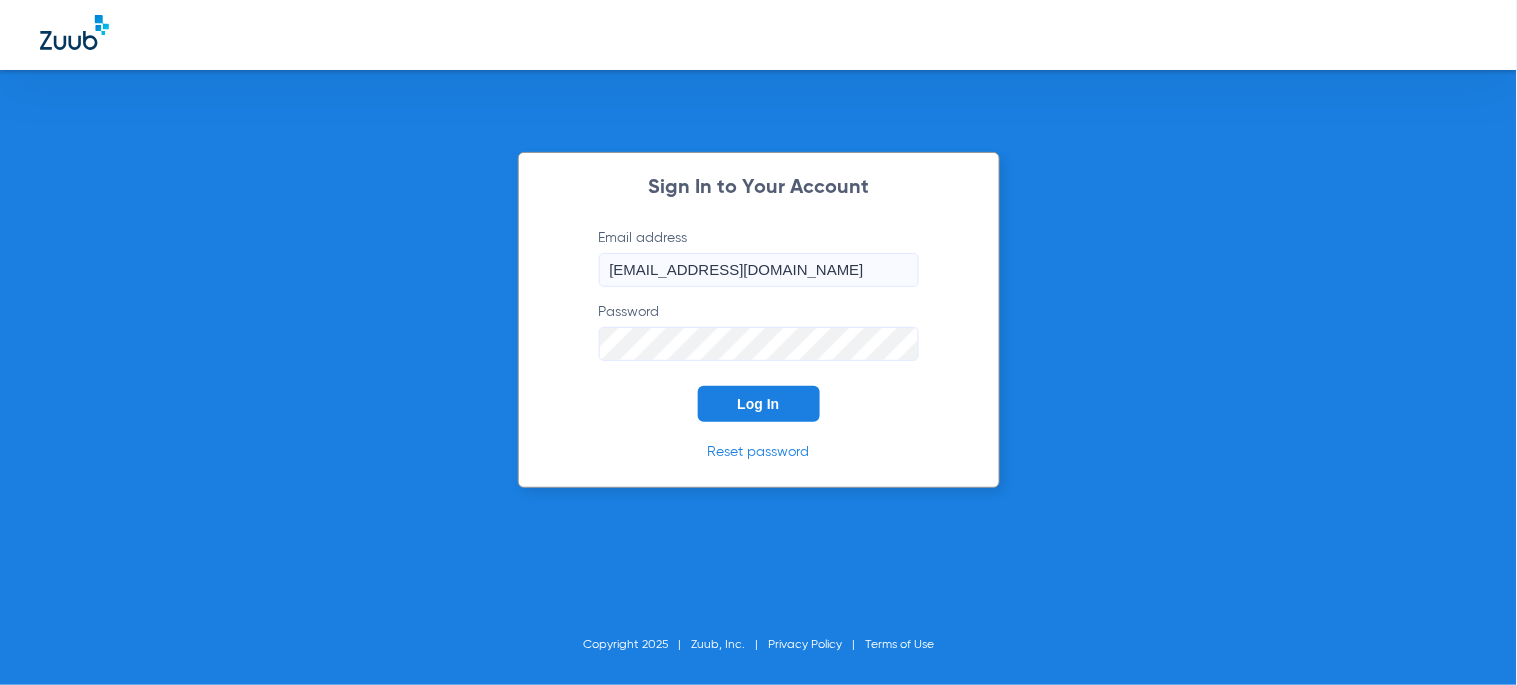 click on "Log In" 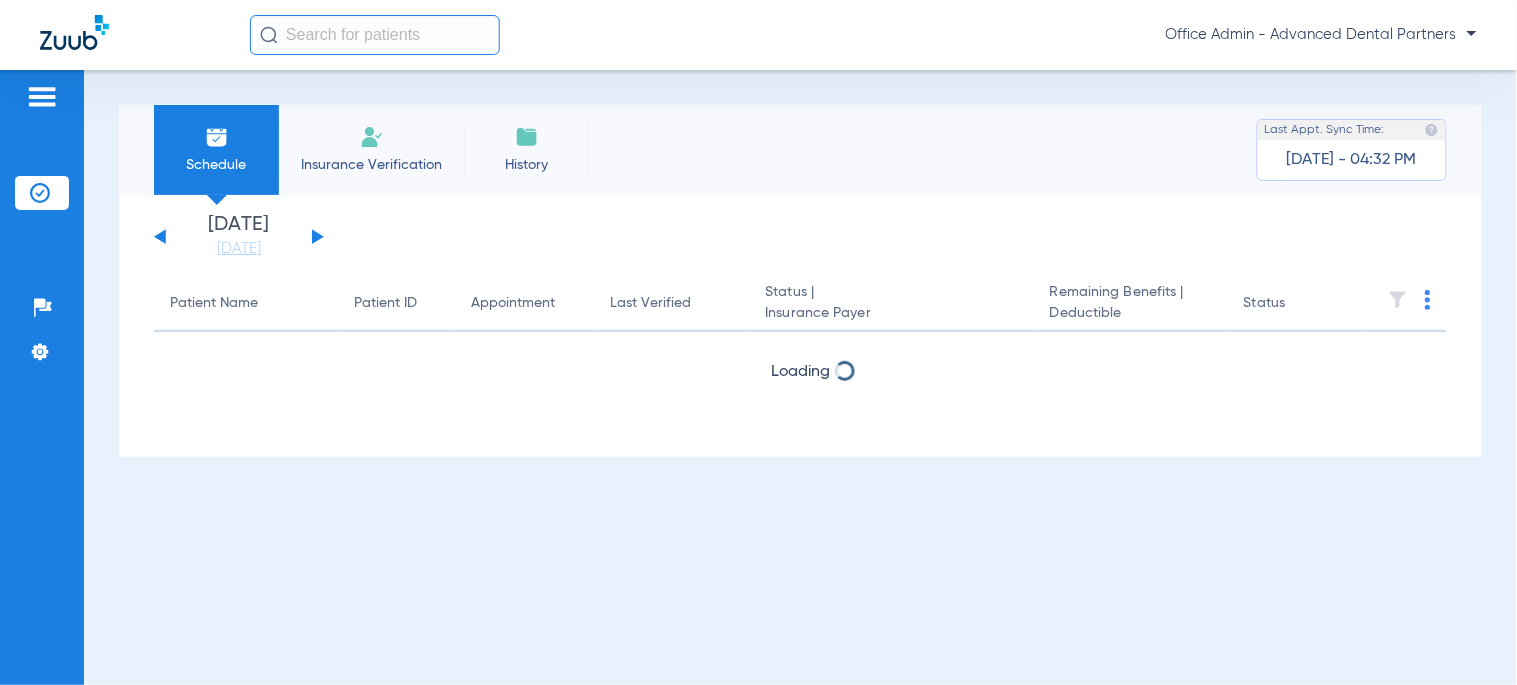 click on "Office Admin - Advanced Dental Partners" 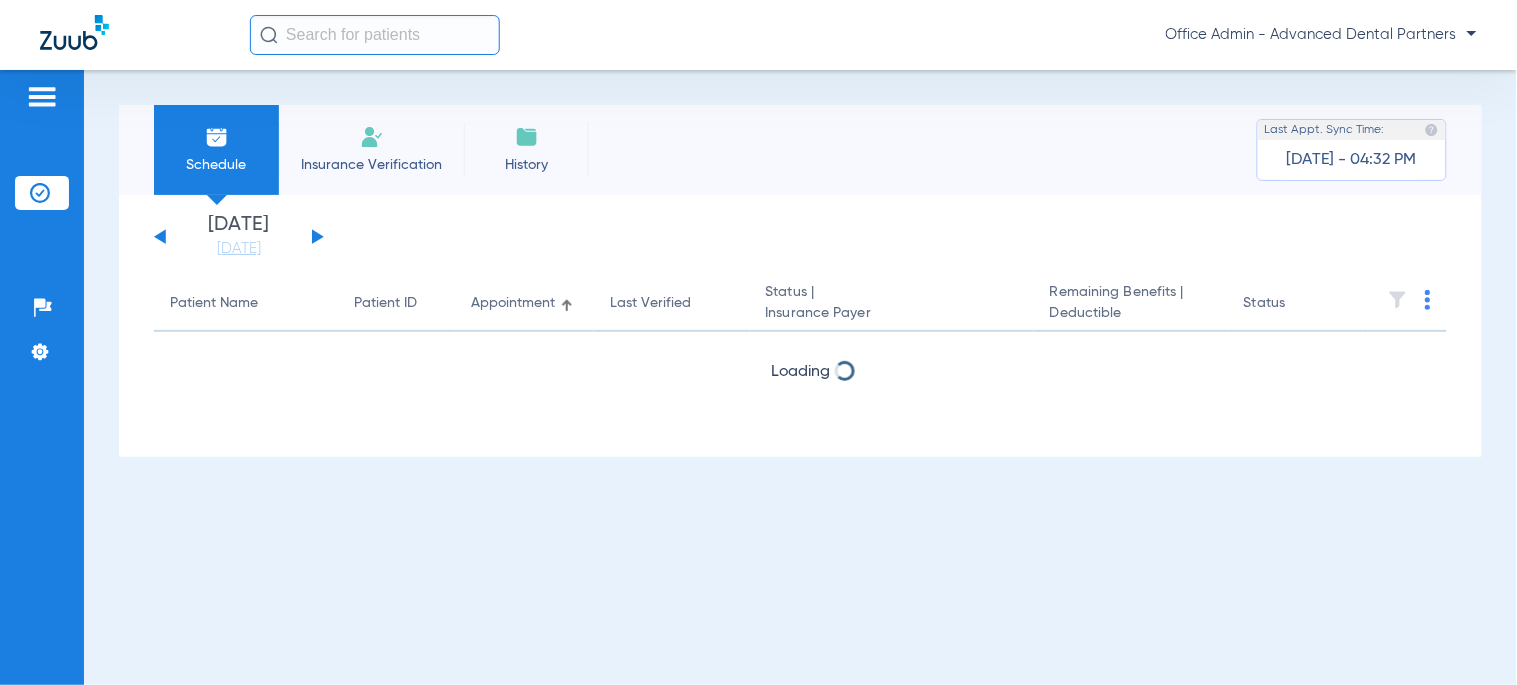 click 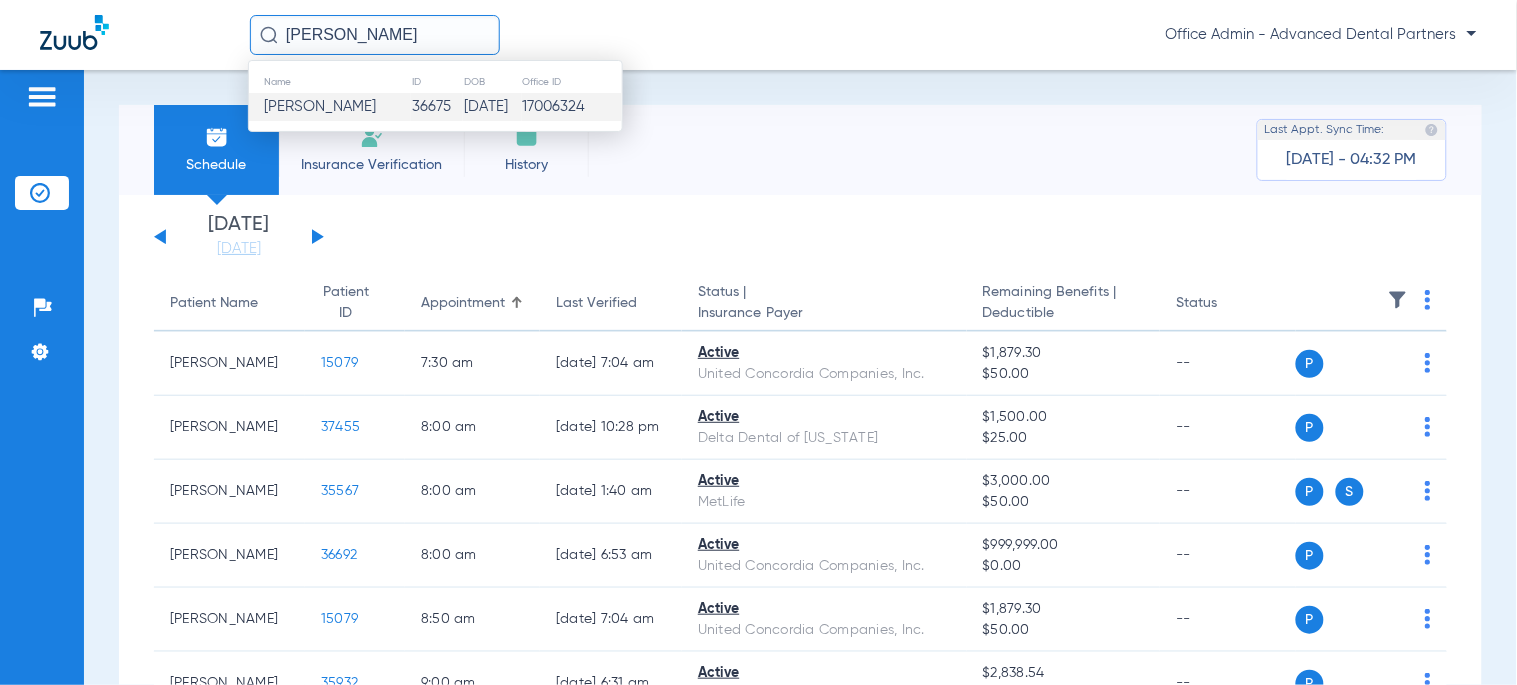 type on "[PERSON_NAME]" 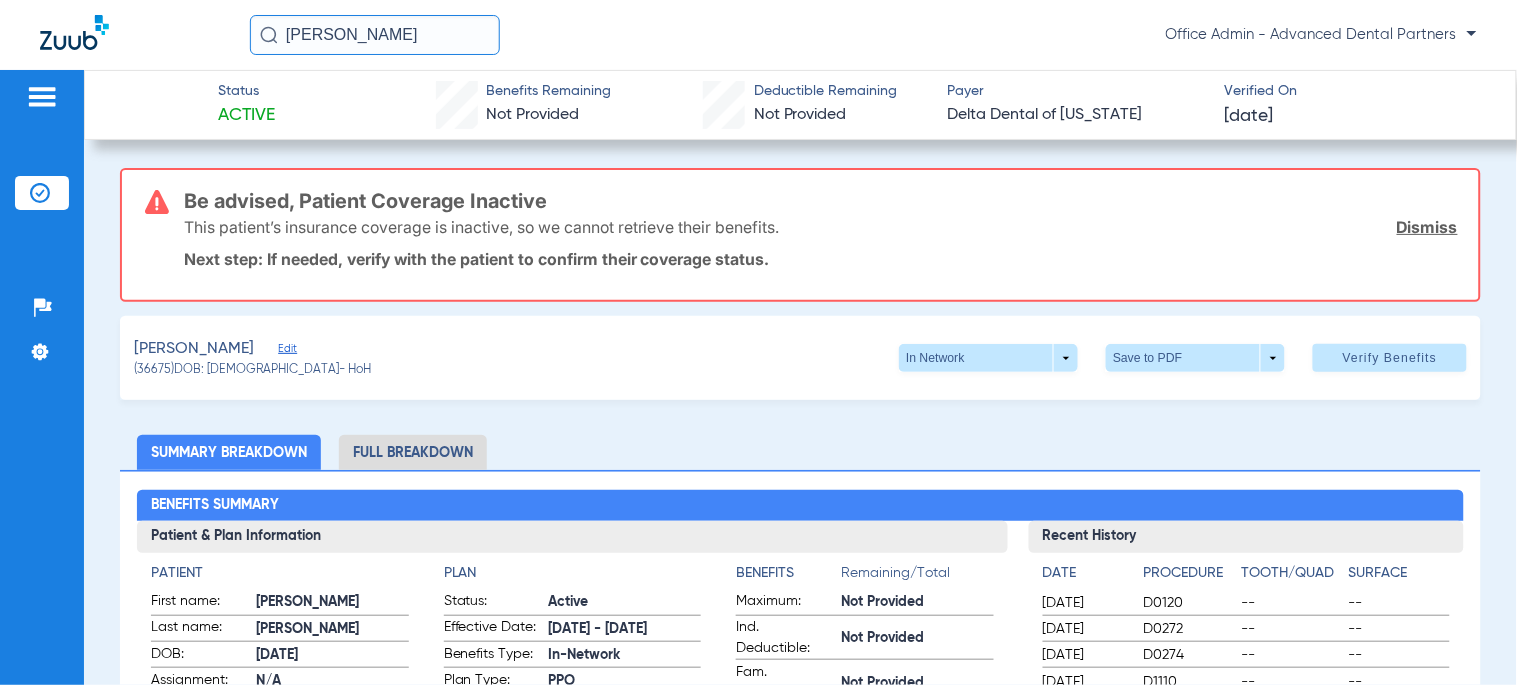 click on "Full Breakdown" 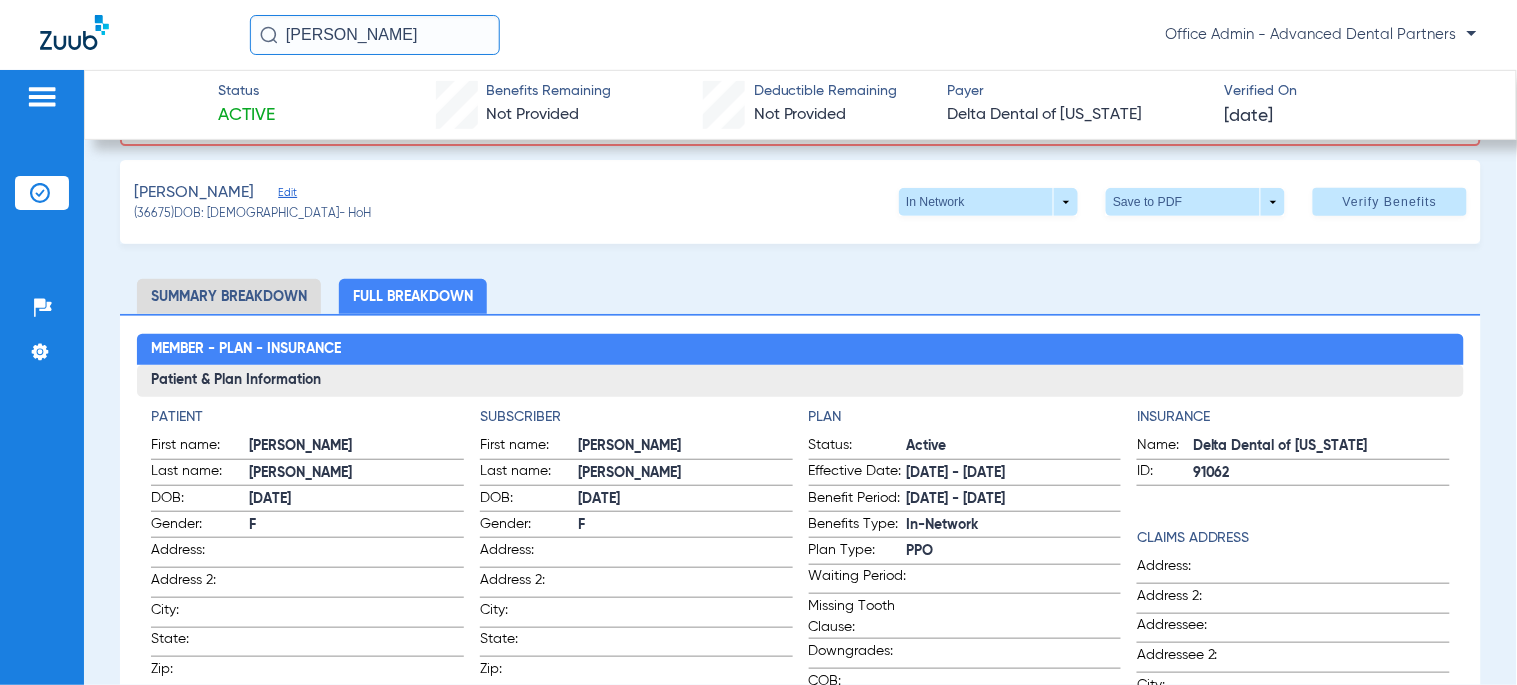 scroll, scrollTop: 145, scrollLeft: 0, axis: vertical 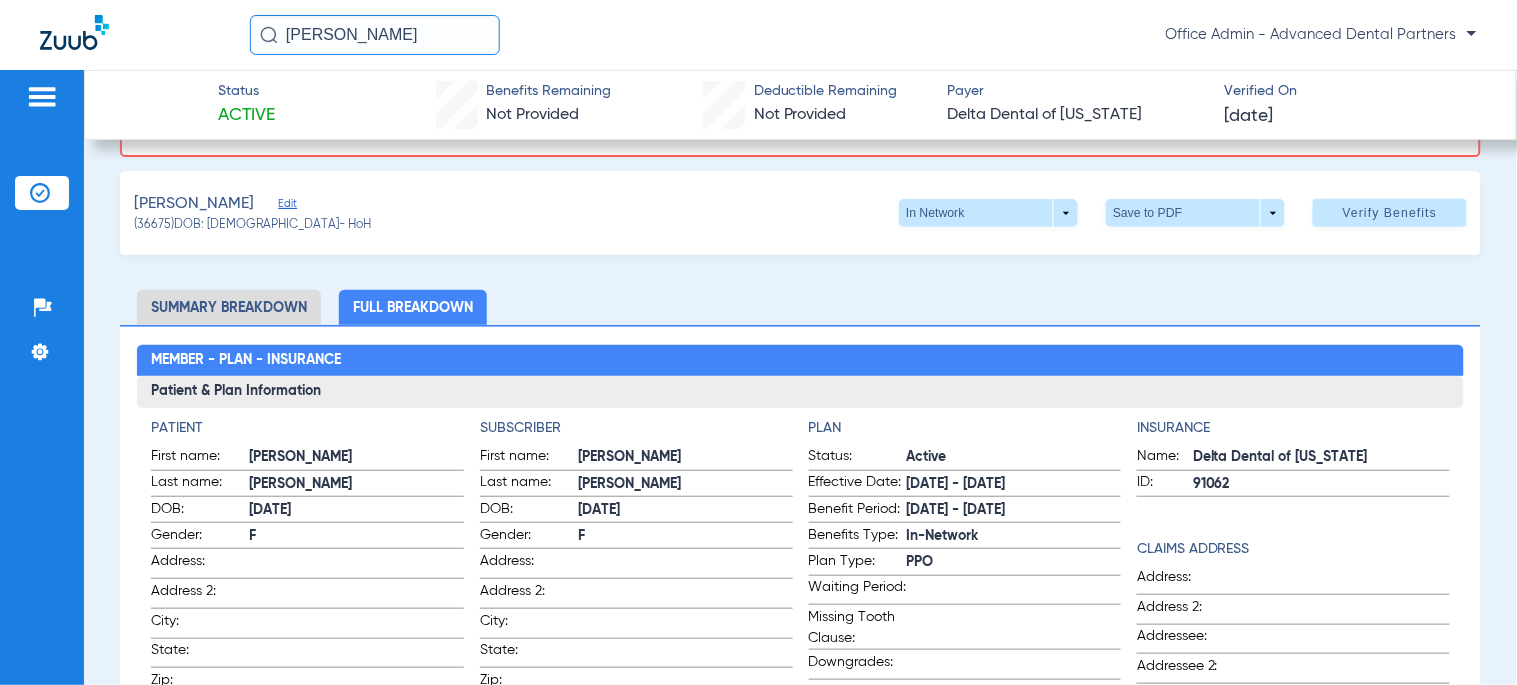 click on "[PERSON_NAME]   (36675)   DOB: [DEMOGRAPHIC_DATA]   - HoH   In Network  arrow_drop_down  Save to PDF  arrow_drop_down  Verify Benefits" 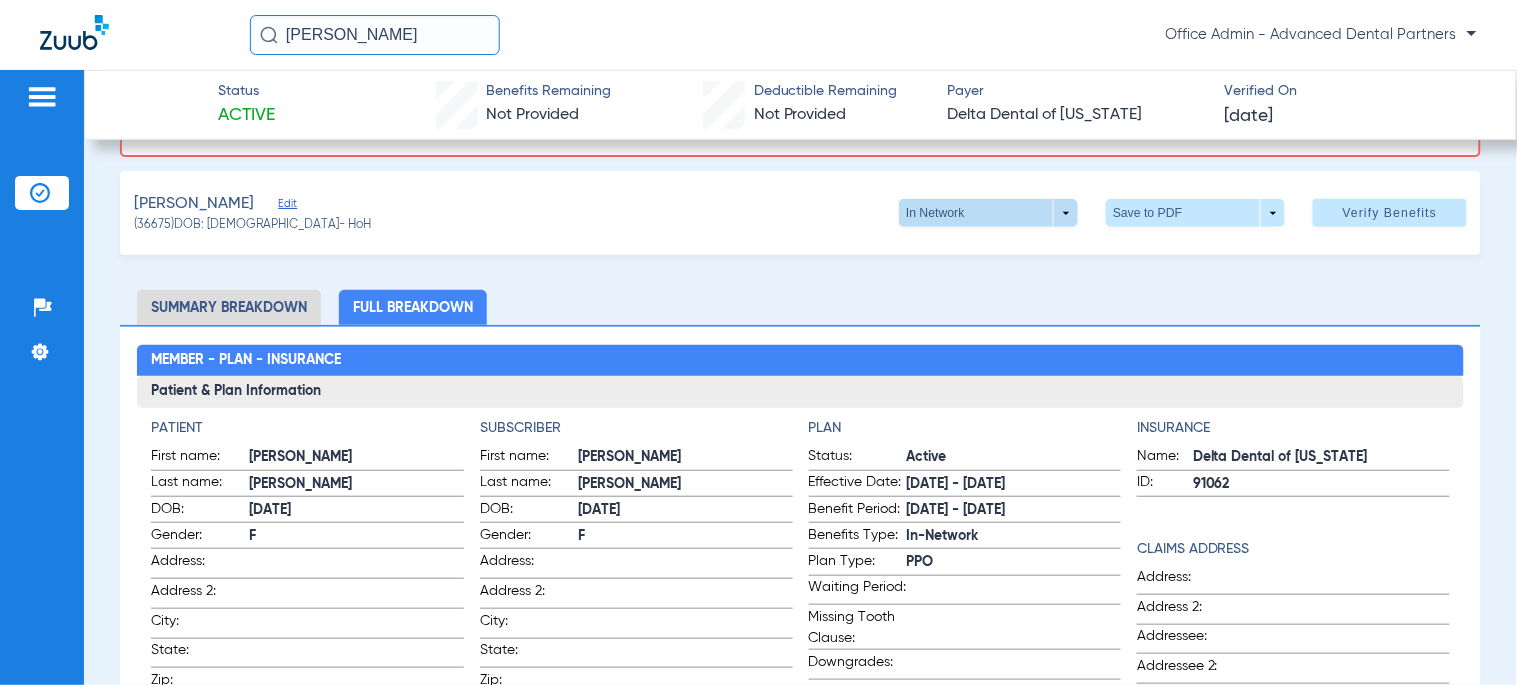 click 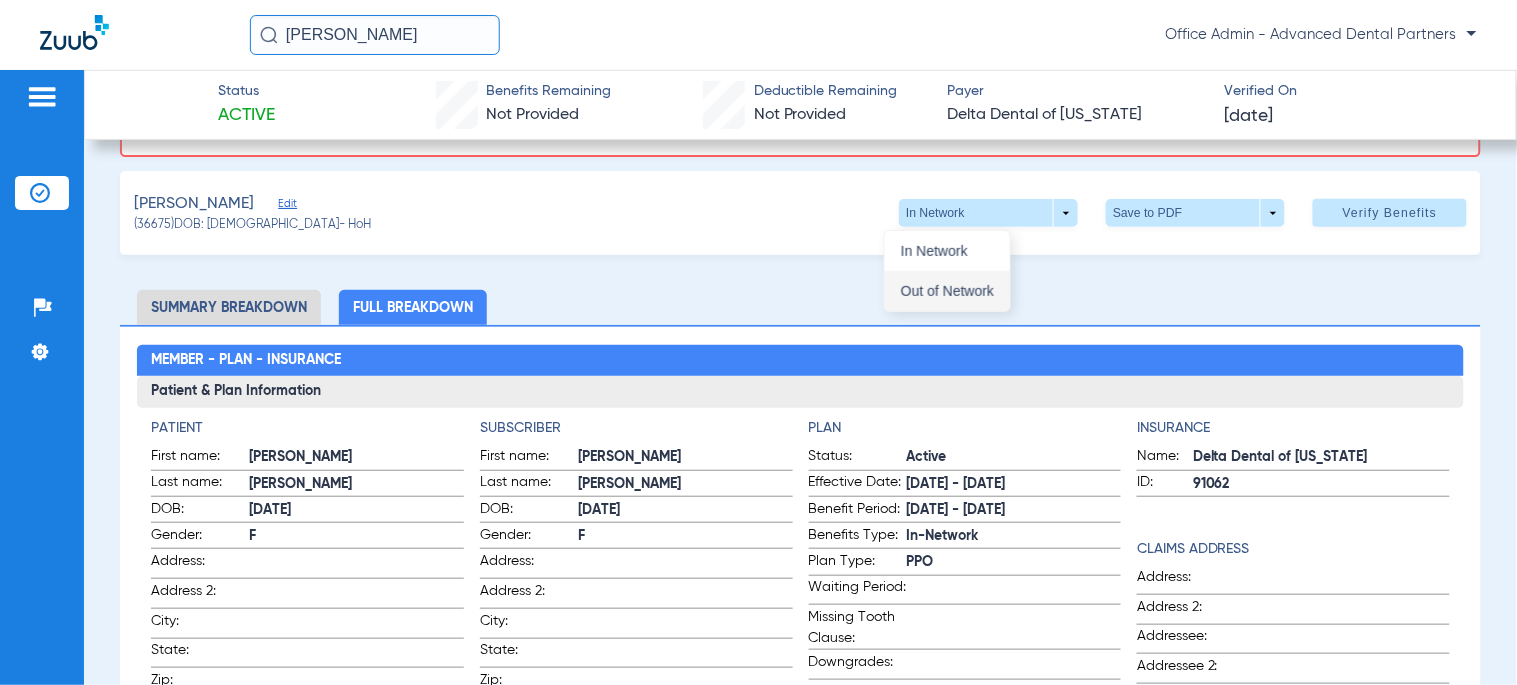 click on "Out of Network" at bounding box center (947, 291) 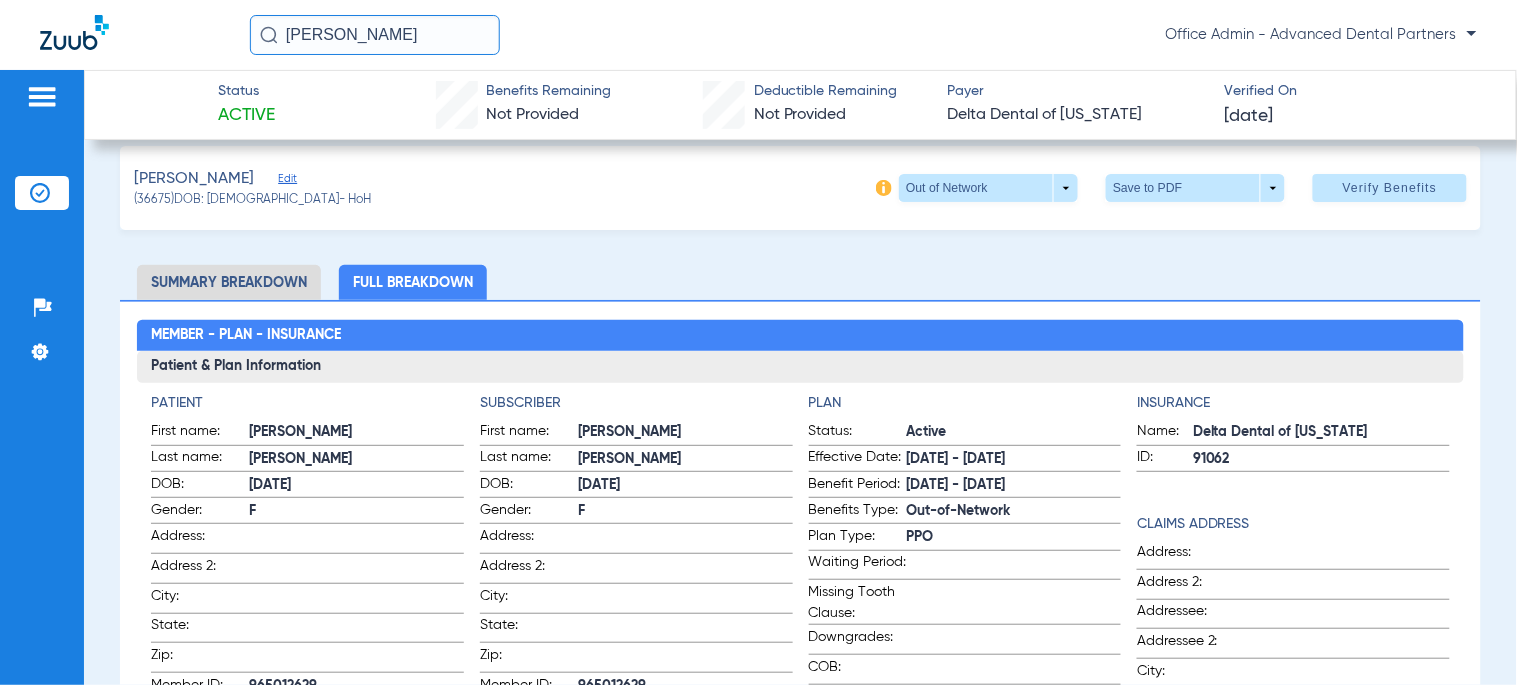 scroll, scrollTop: 0, scrollLeft: 0, axis: both 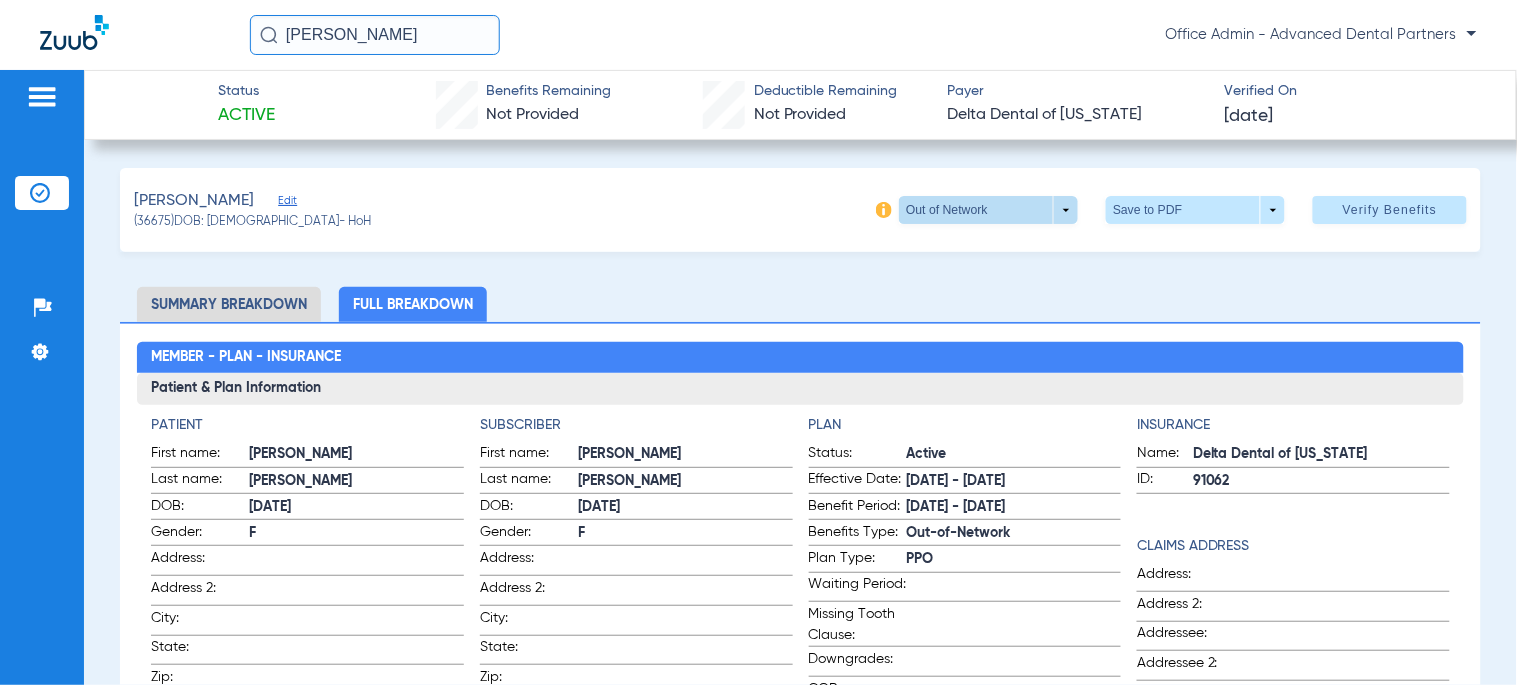click 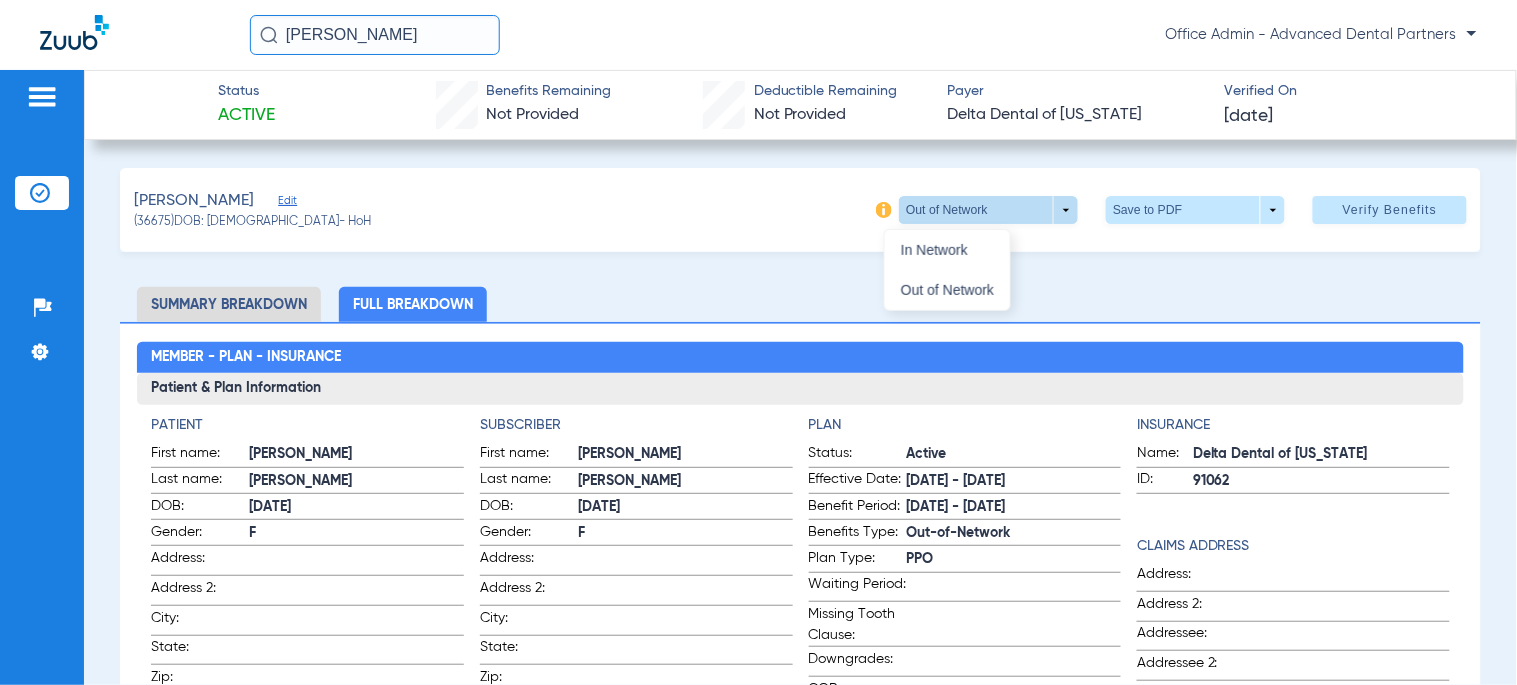 click on "In Network" at bounding box center (947, 250) 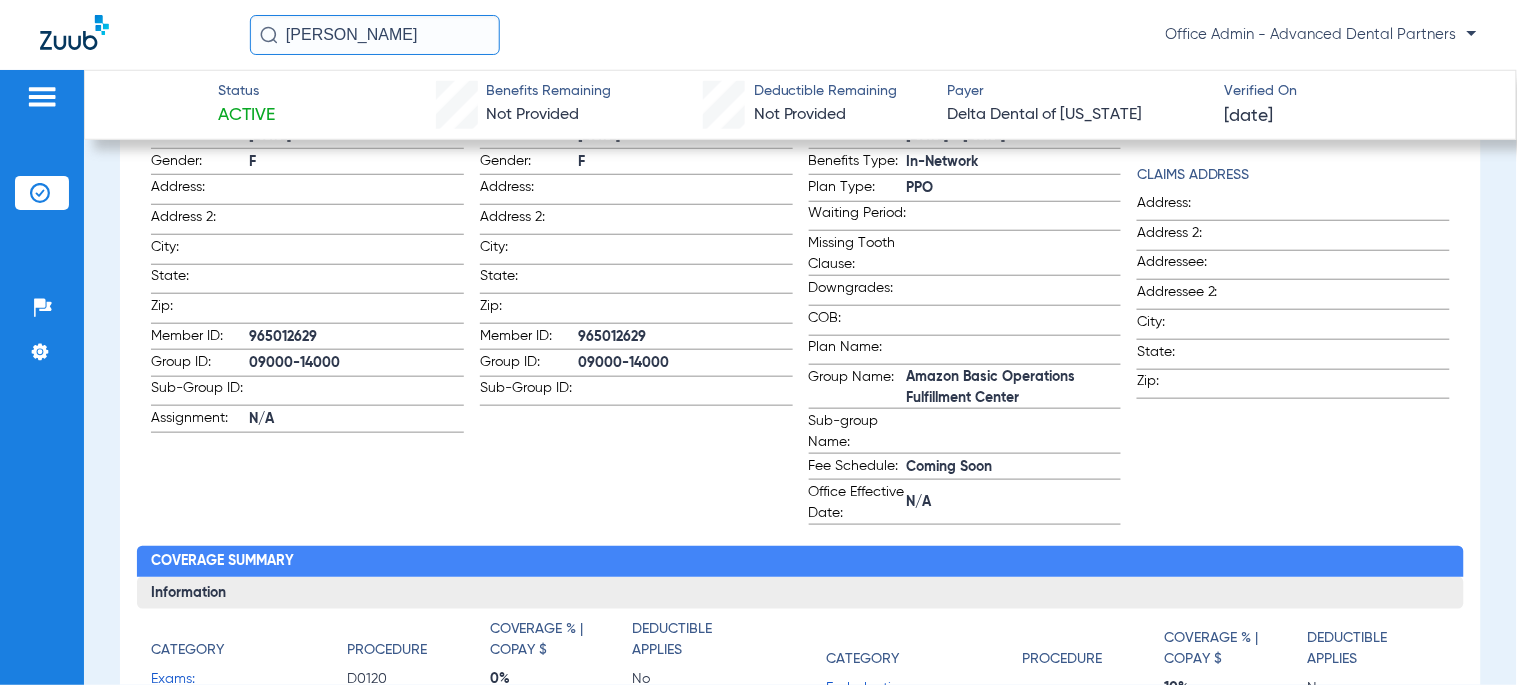 scroll, scrollTop: 0, scrollLeft: 0, axis: both 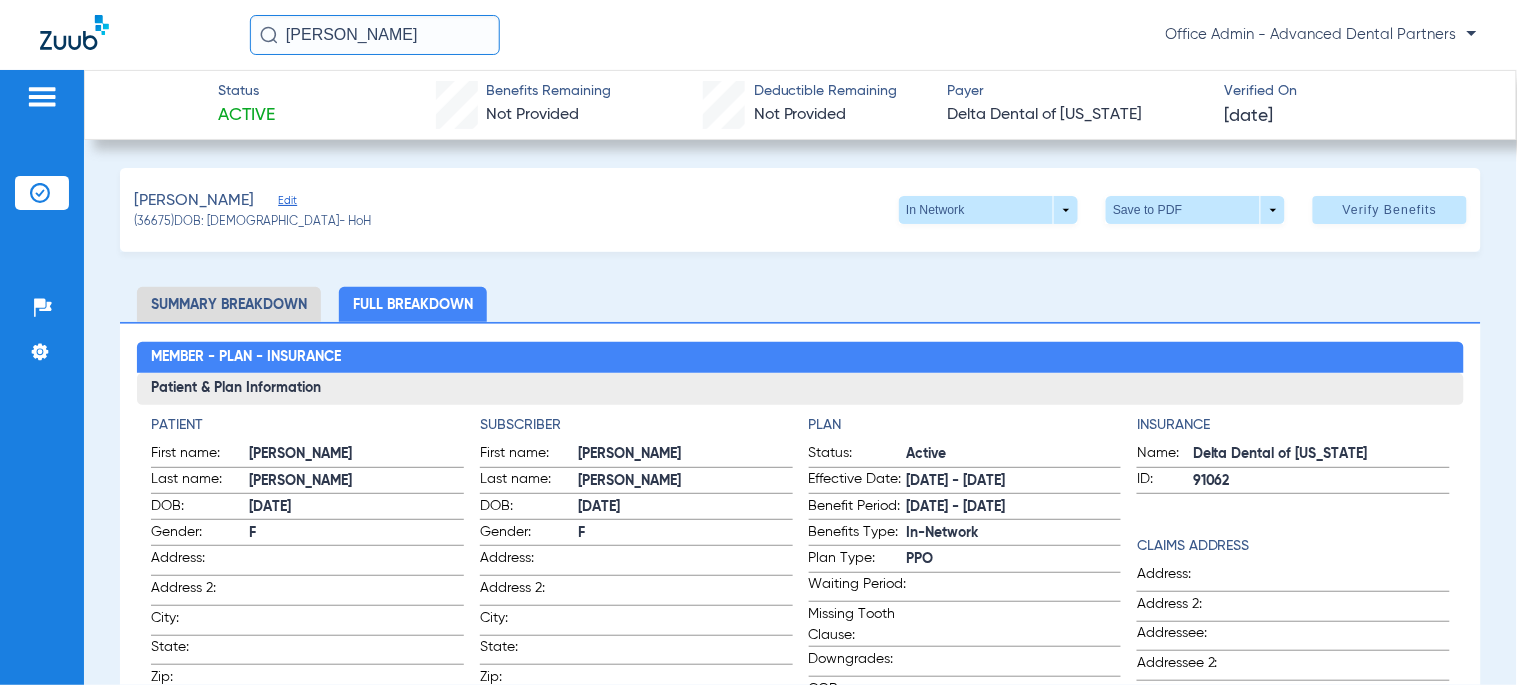click 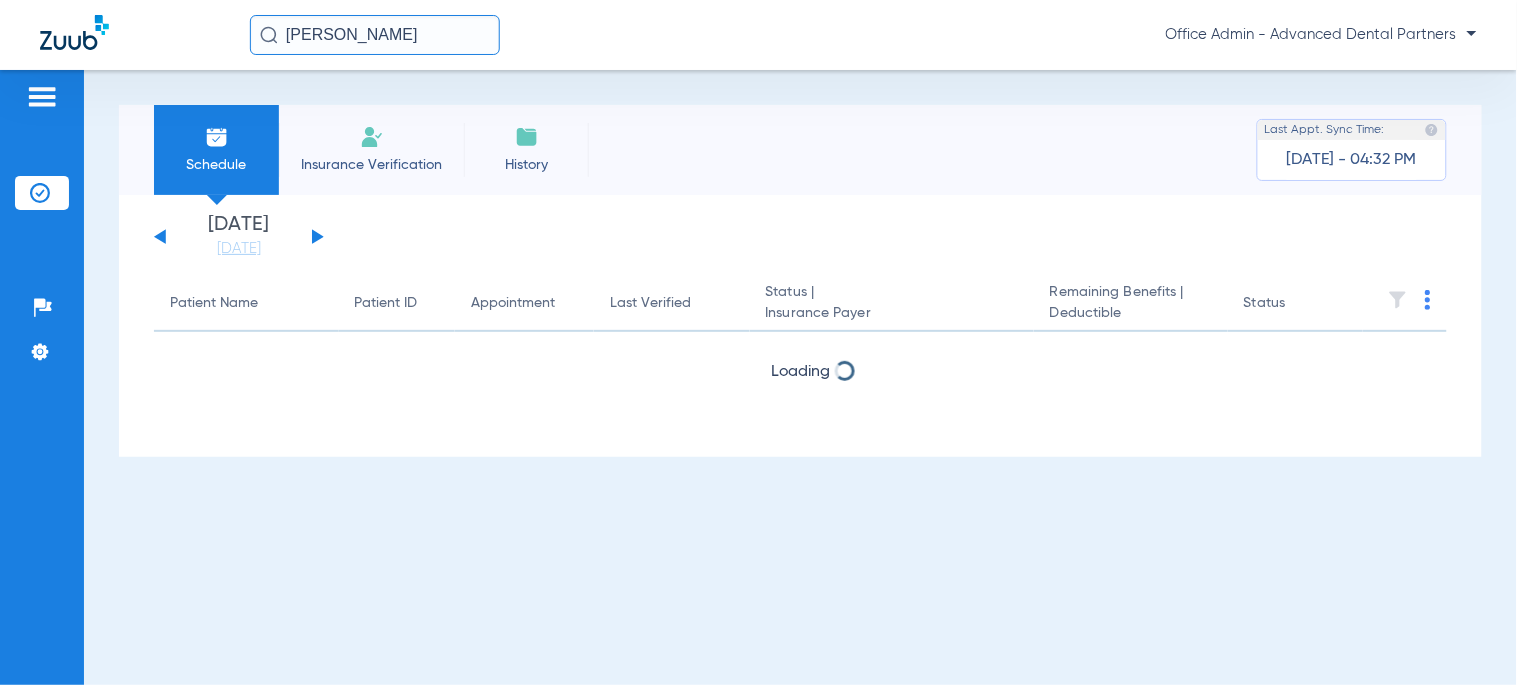 click 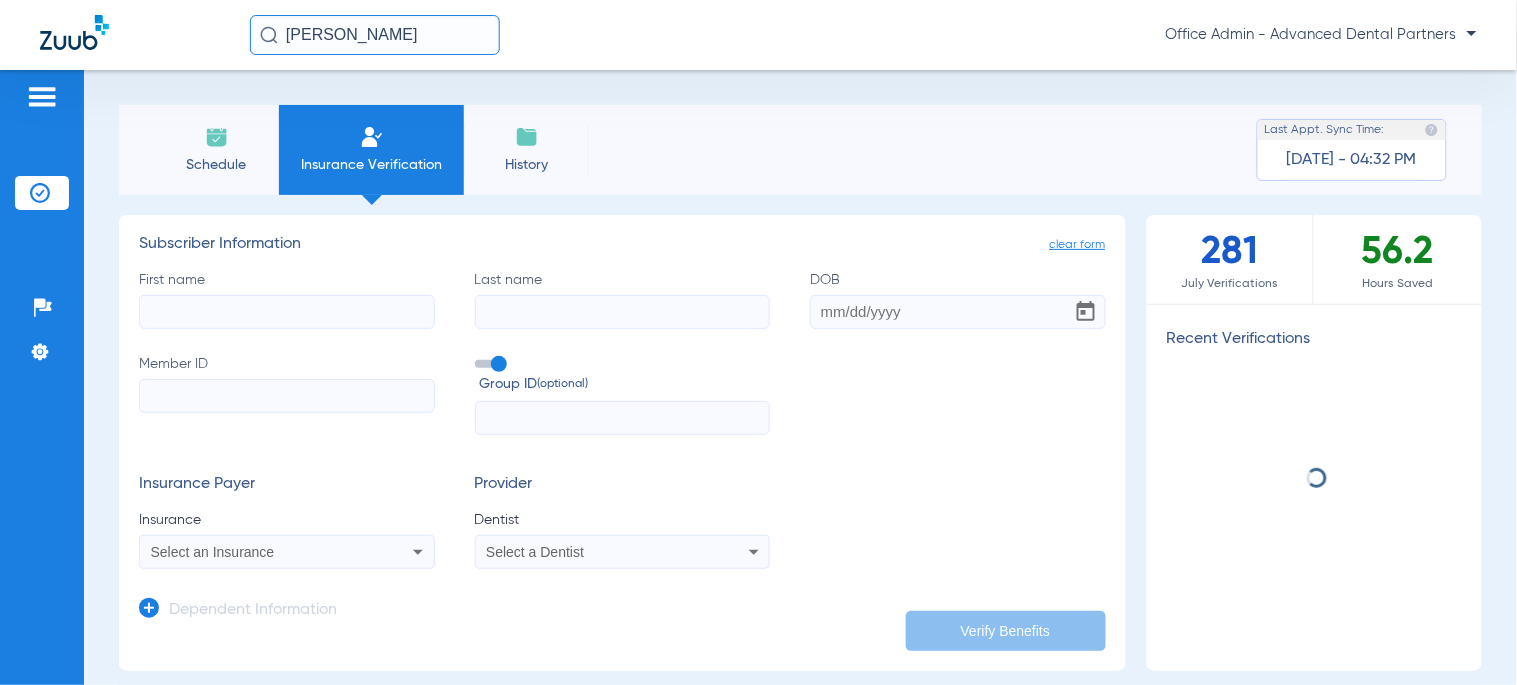 click on "First name" 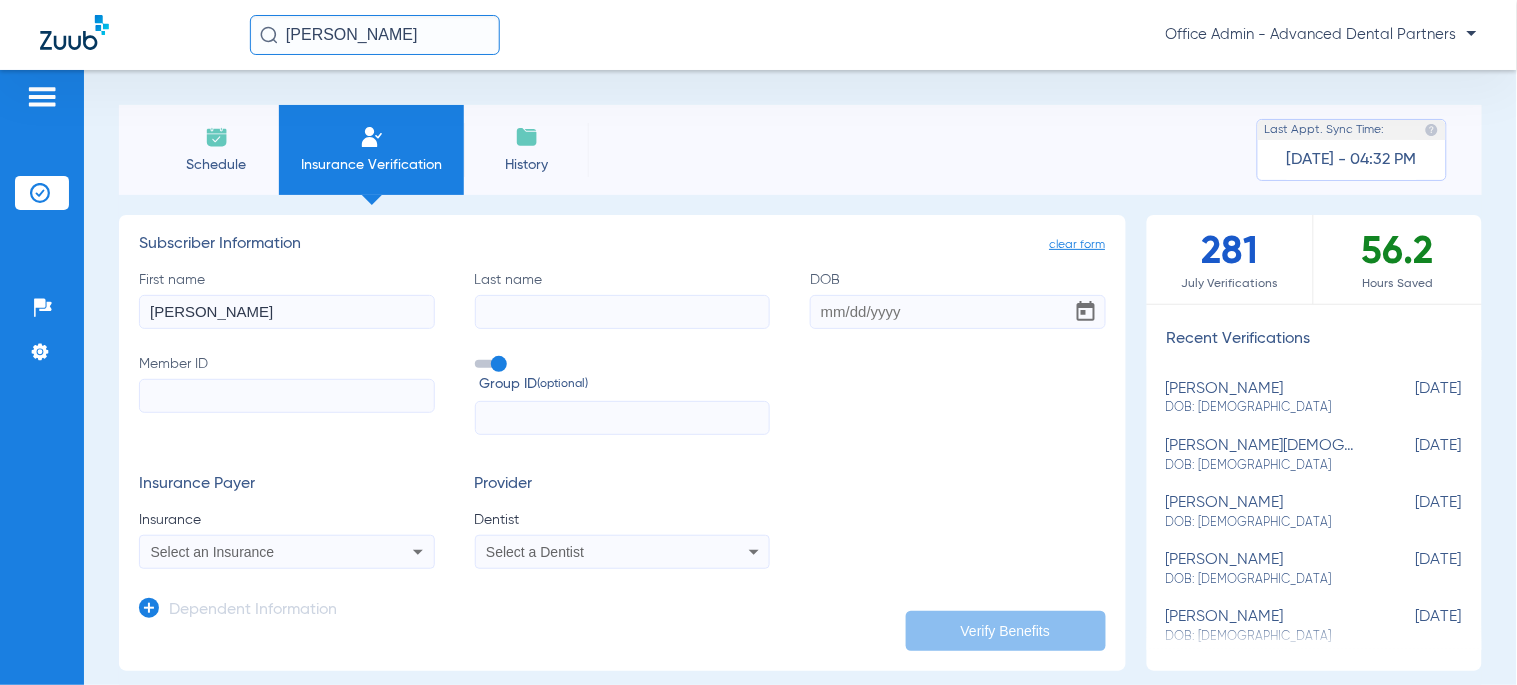 type on "[PERSON_NAME]" 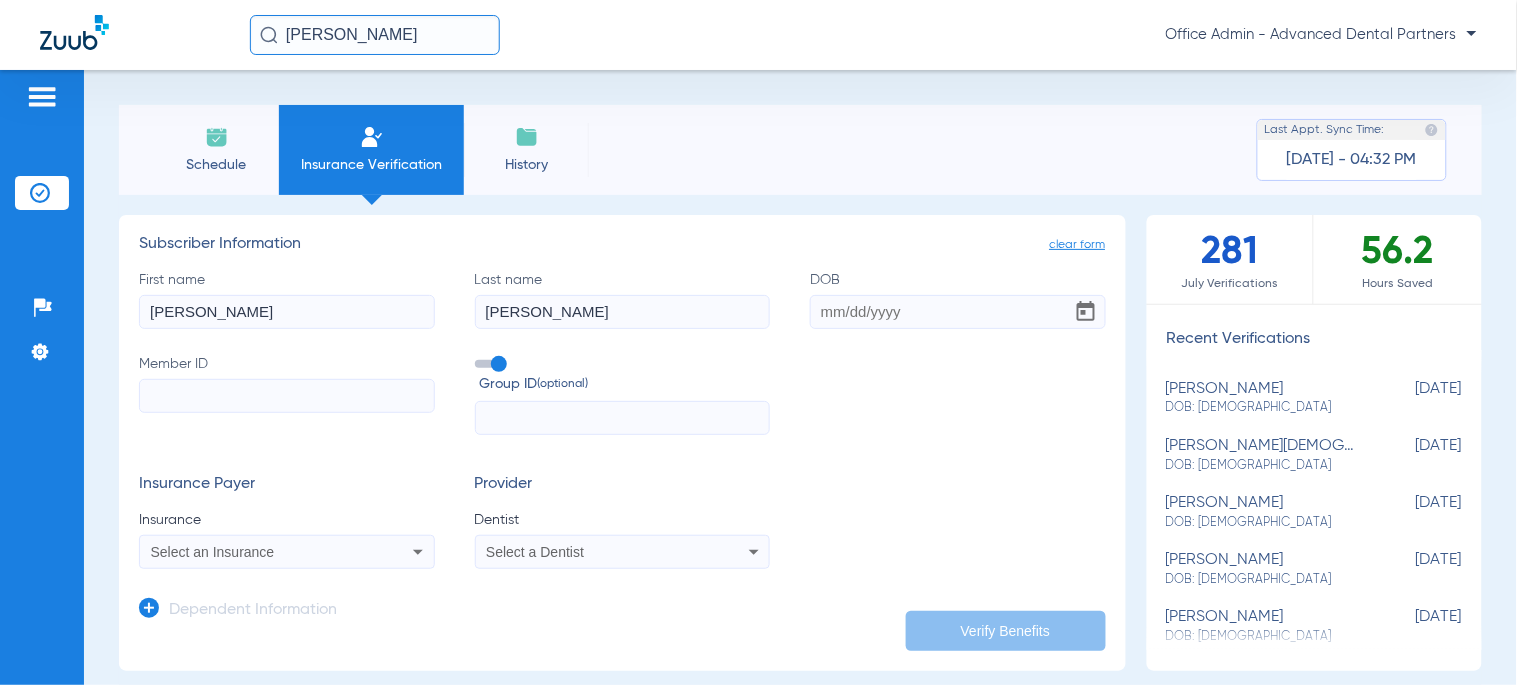type on "[PERSON_NAME]" 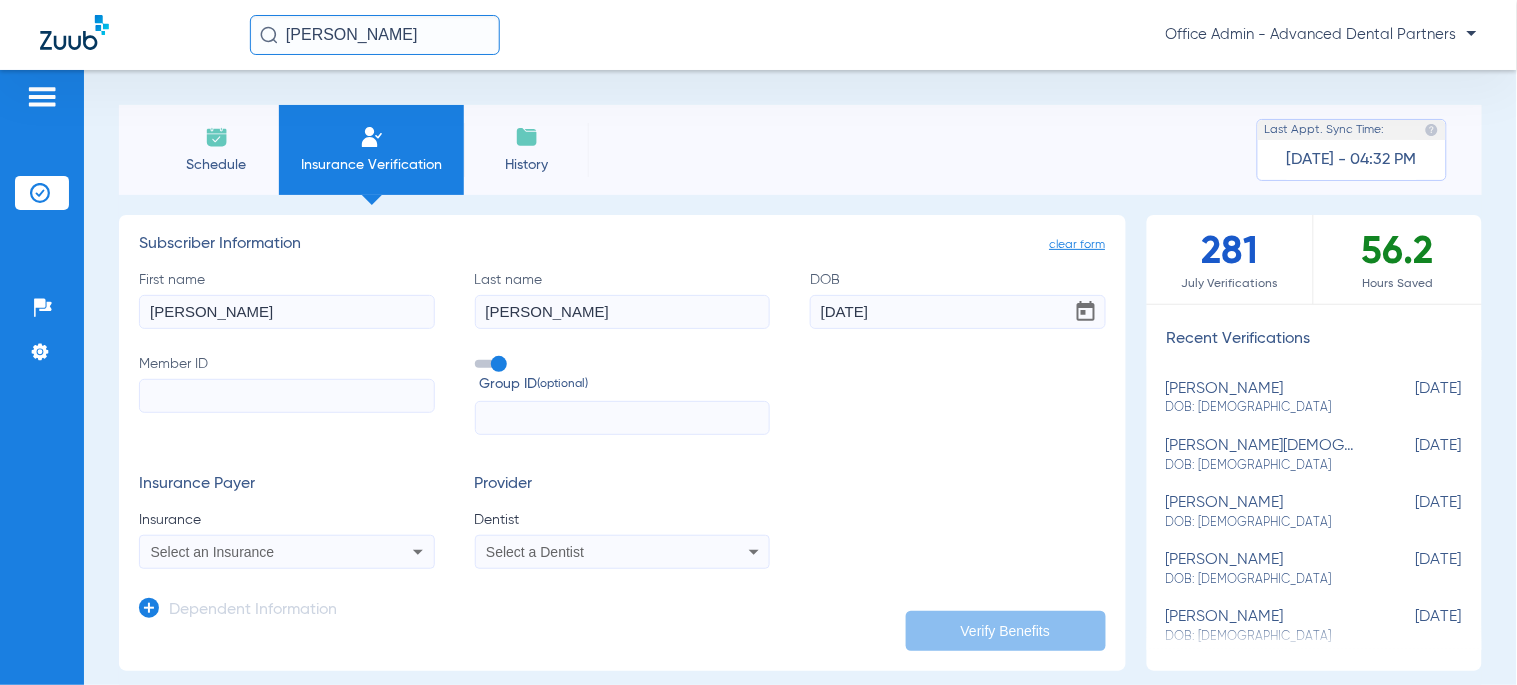 type on "[DATE]" 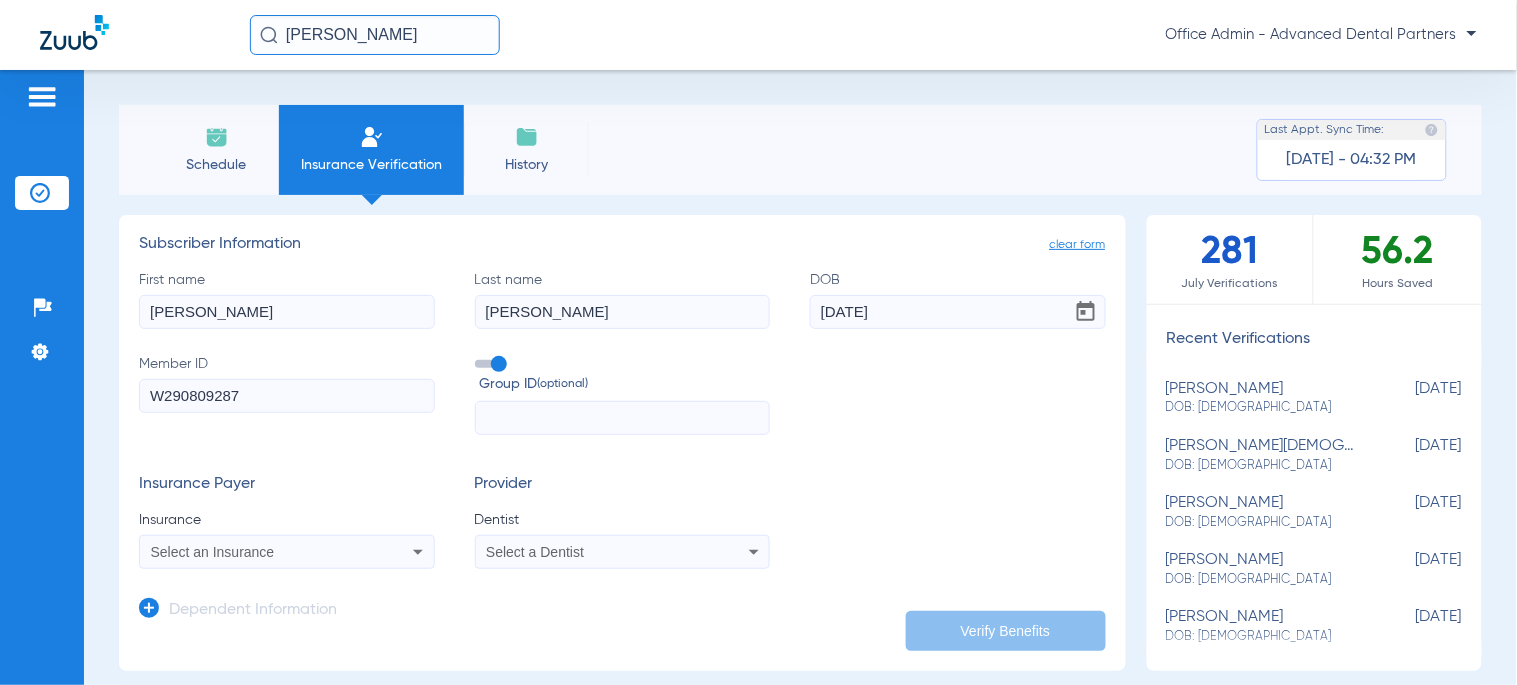 type on "W290809287" 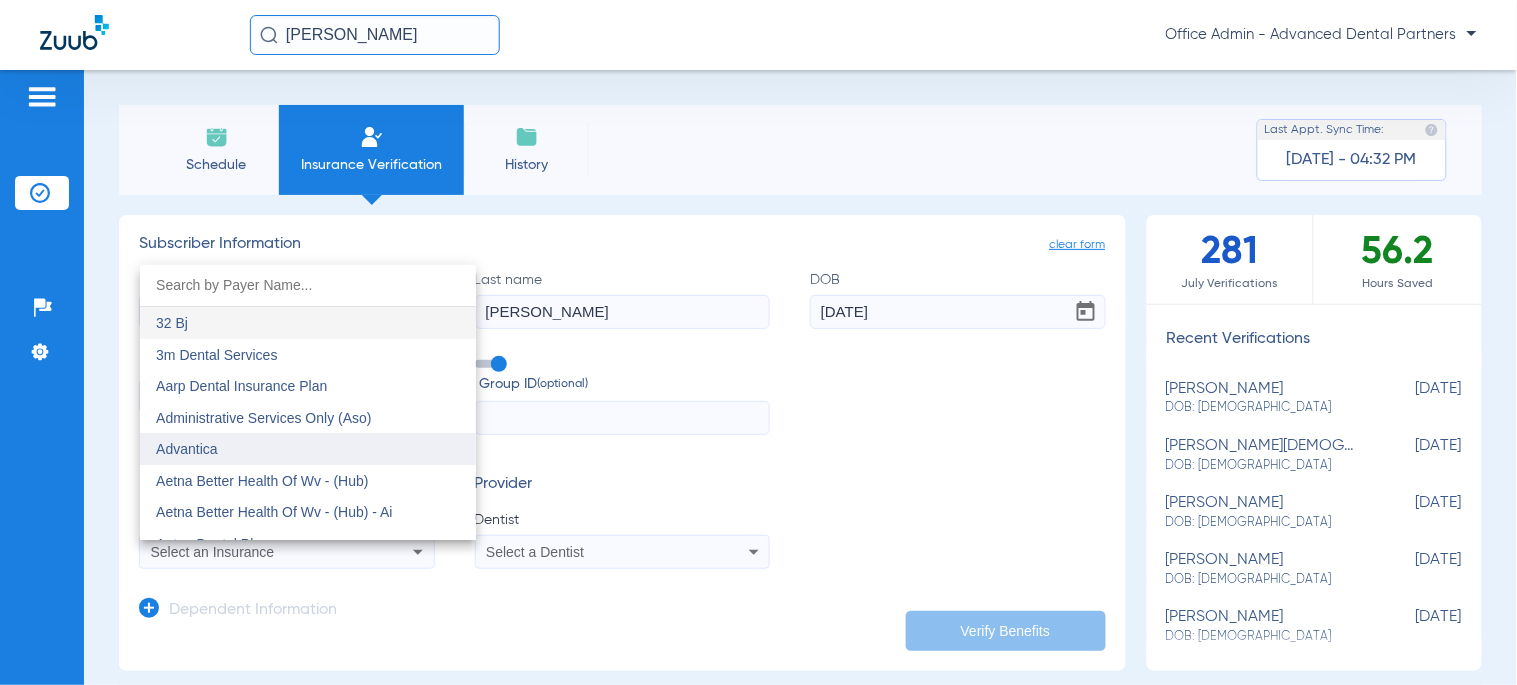 scroll, scrollTop: 111, scrollLeft: 0, axis: vertical 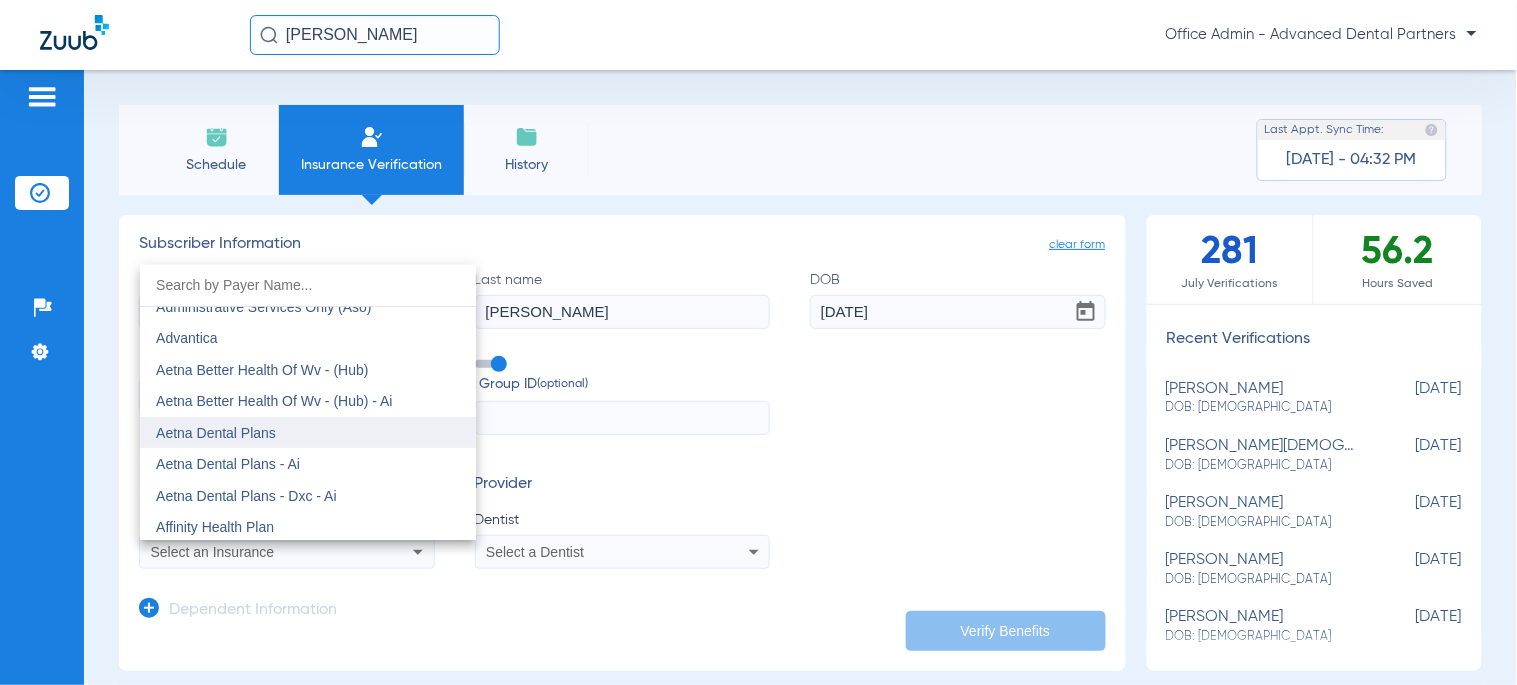 click on "Aetna Dental Plans" at bounding box center [216, 433] 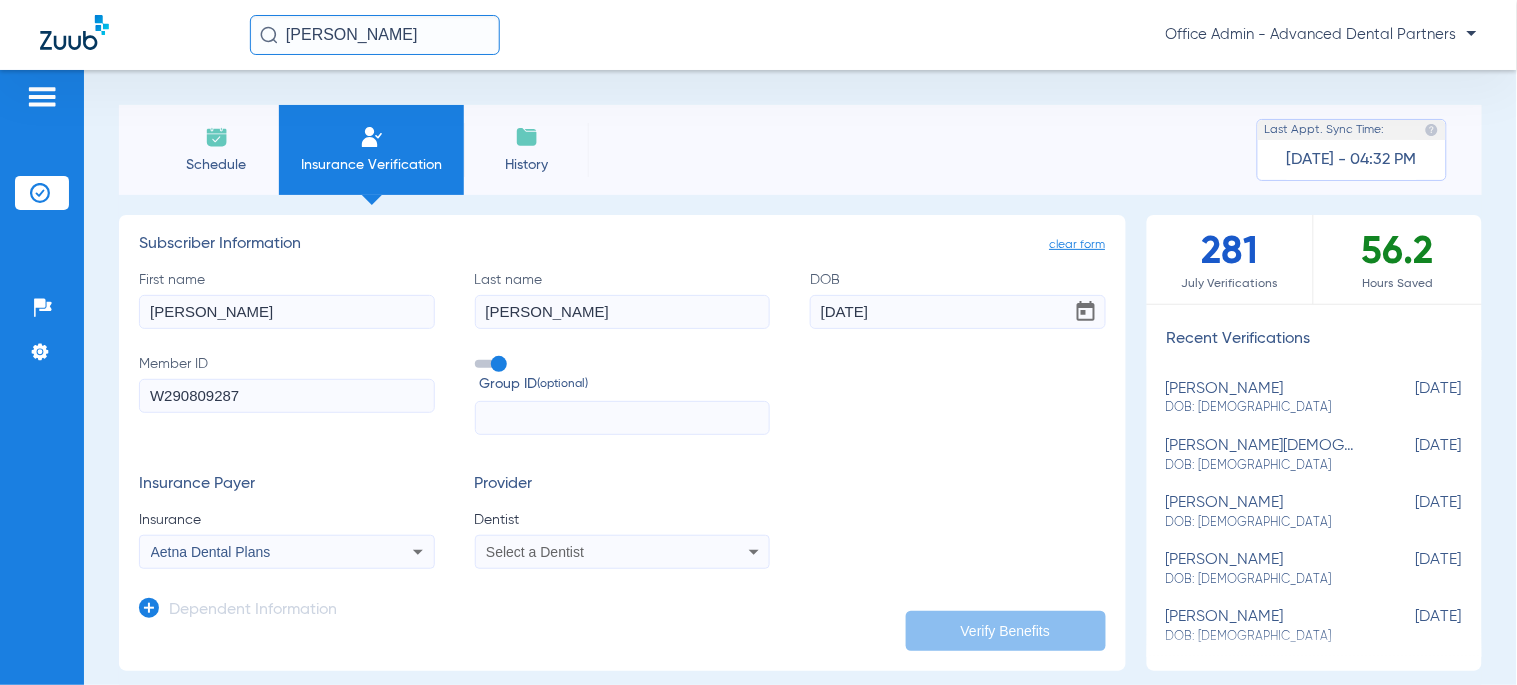 click on "Select a Dentist" at bounding box center [623, 552] 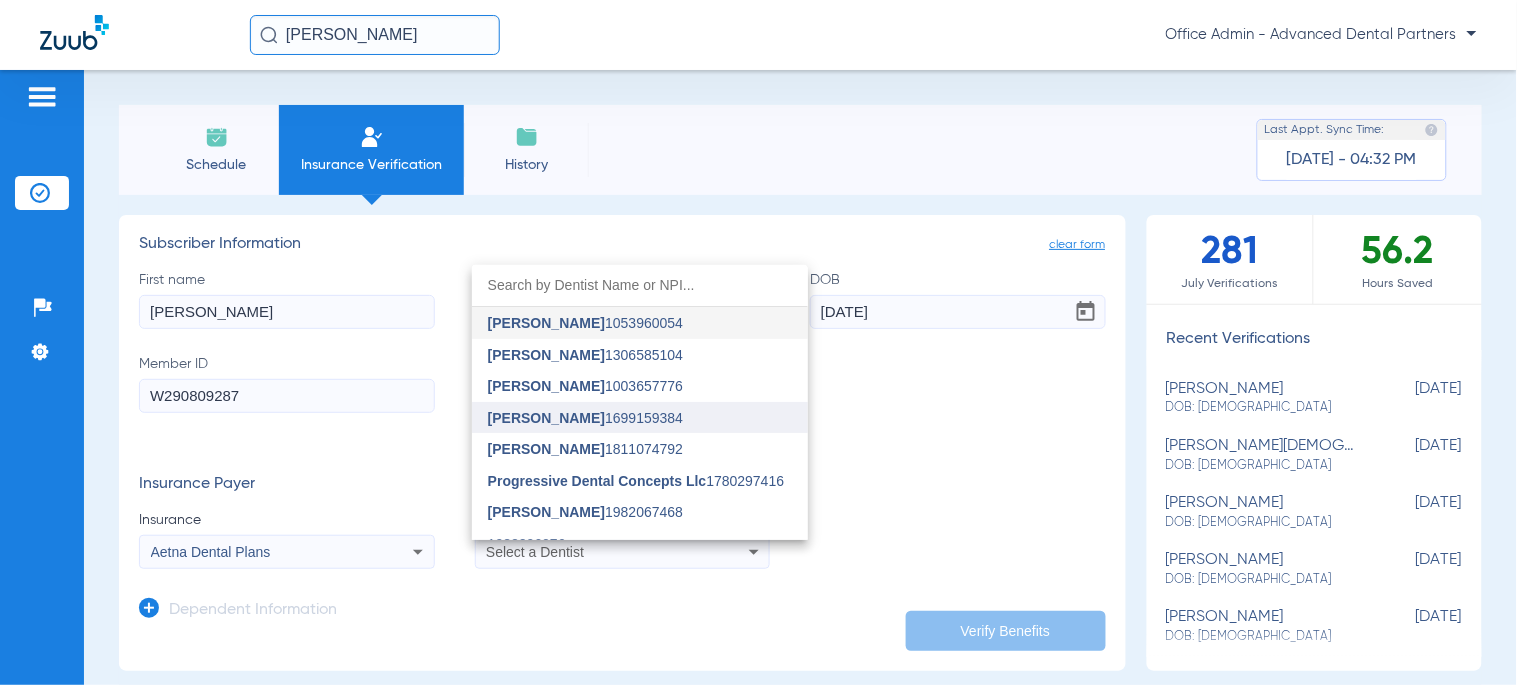 click on "[PERSON_NAME]   1699159384" at bounding box center (585, 418) 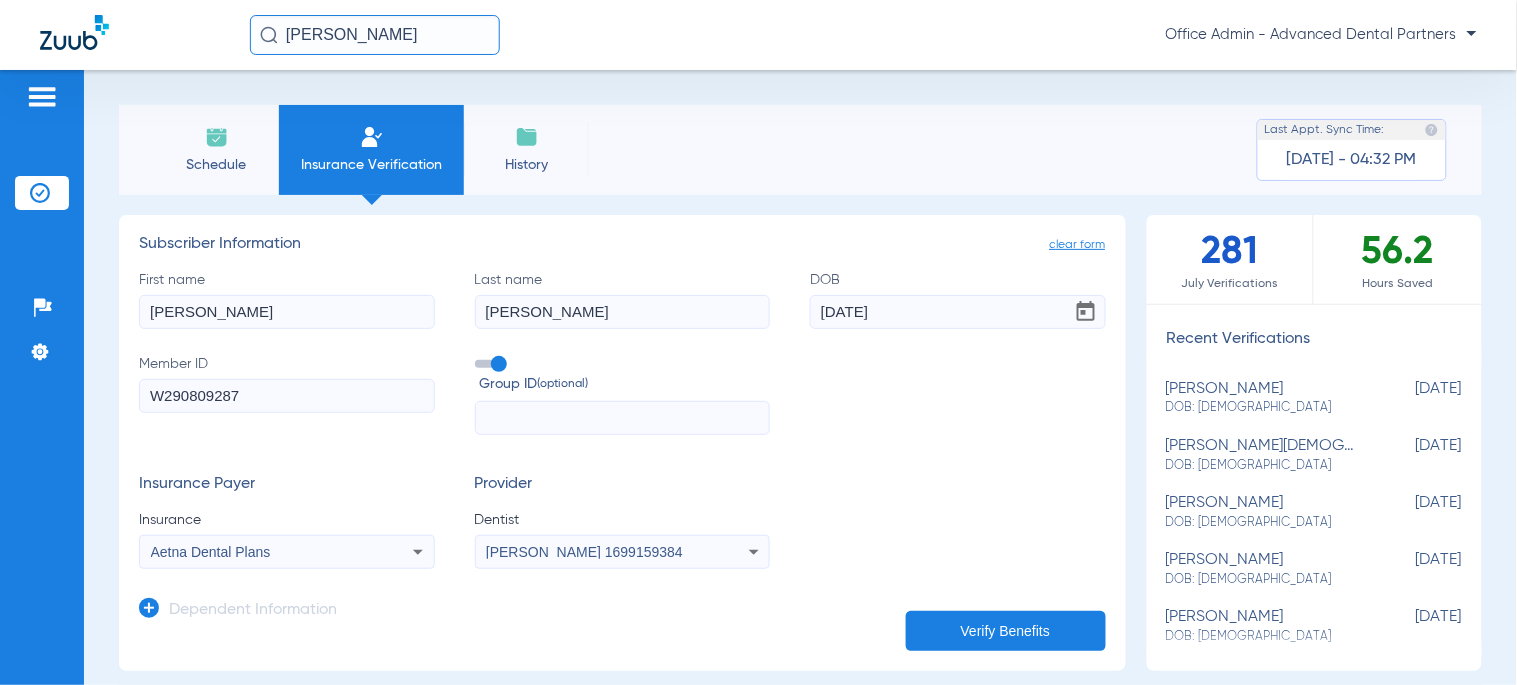click on "Verify Benefits" 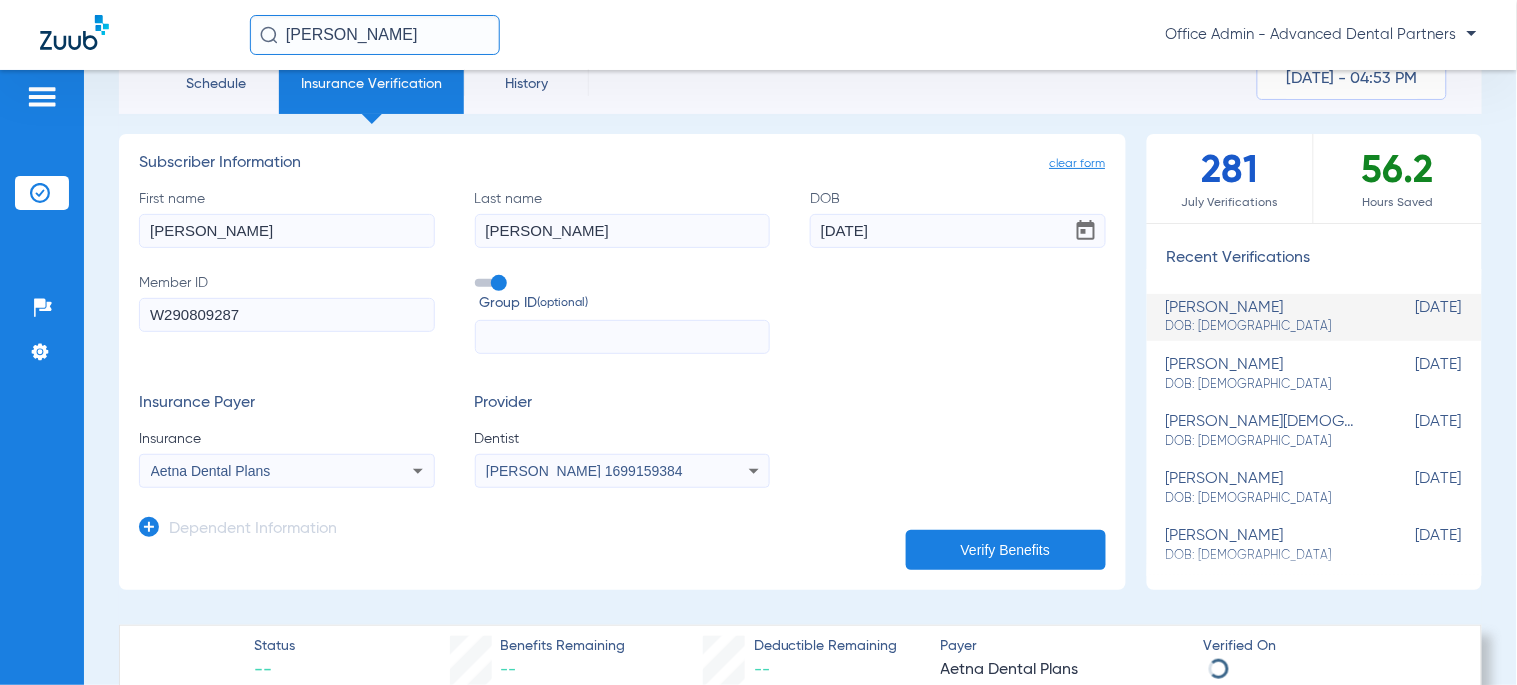scroll, scrollTop: 0, scrollLeft: 0, axis: both 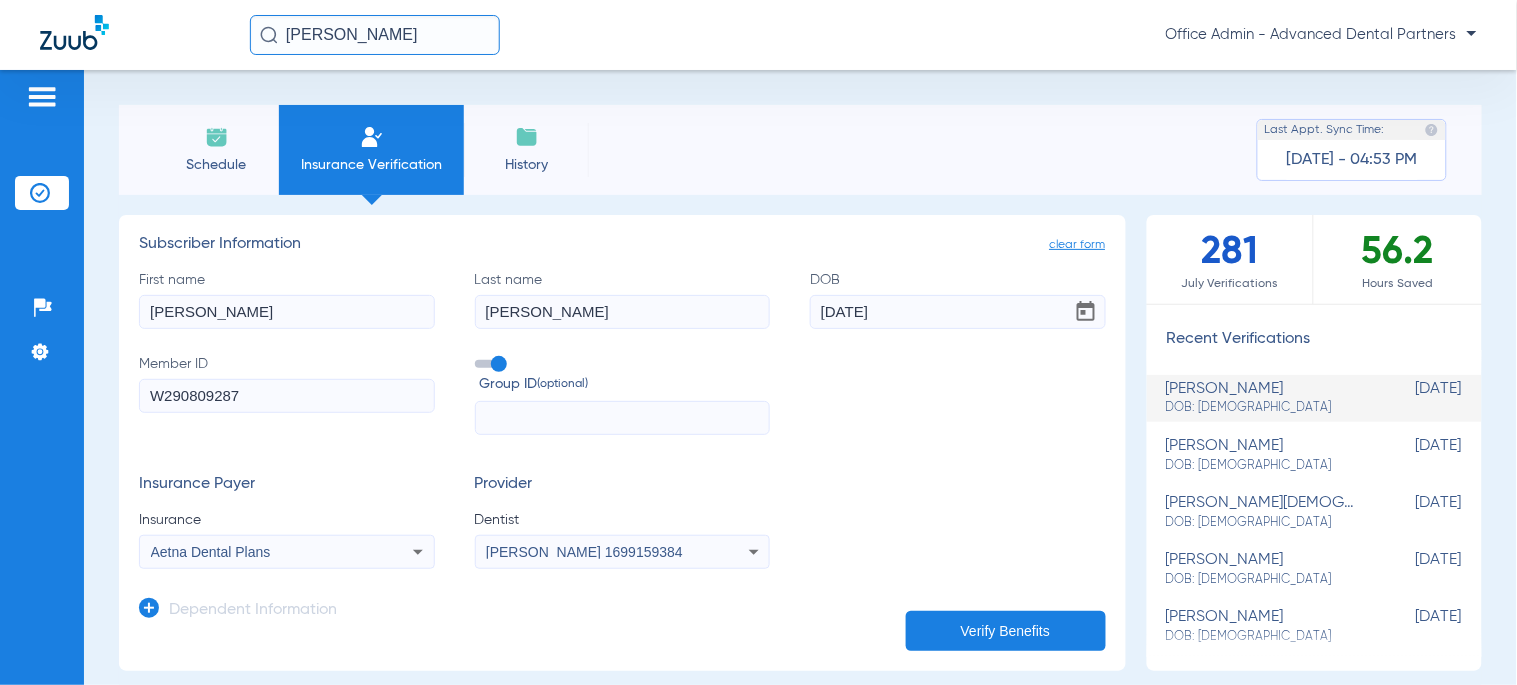 click on "Schedule" 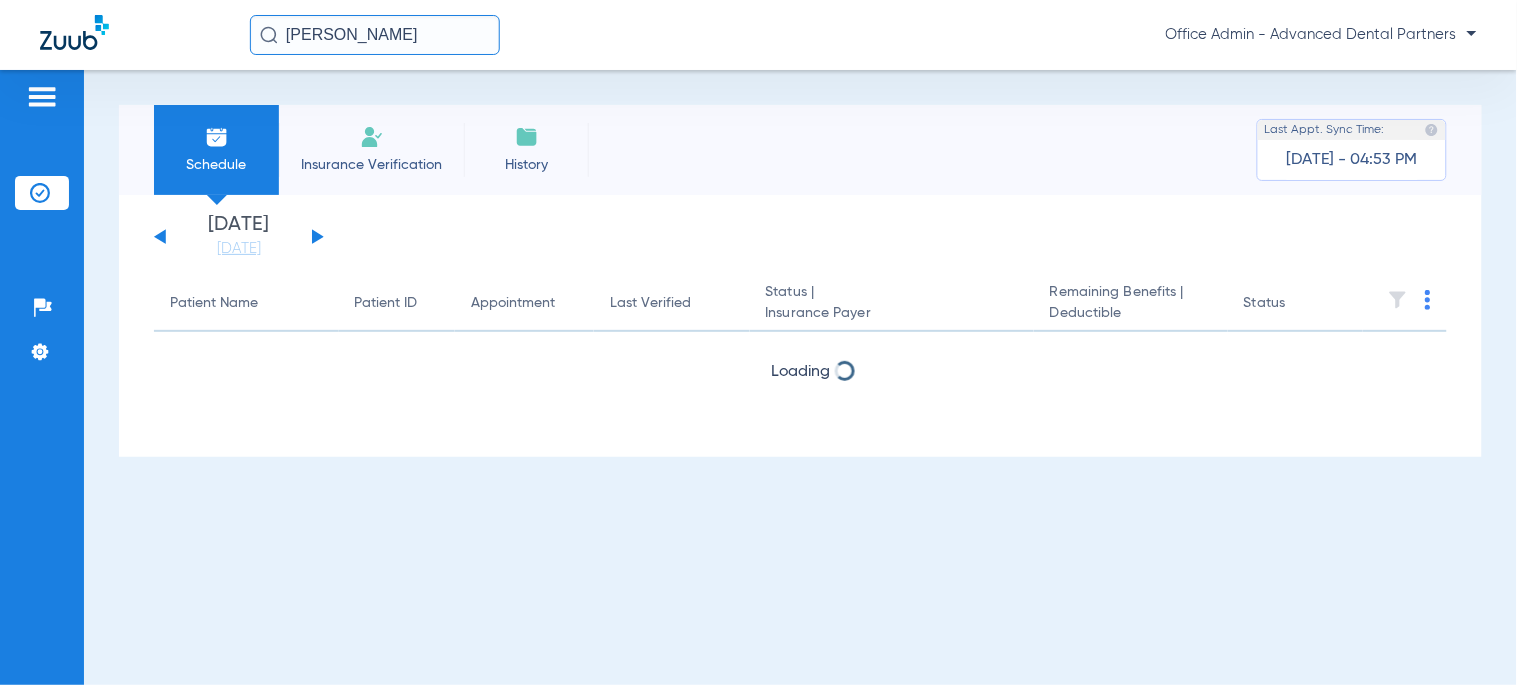 click on "Insurance Verification" 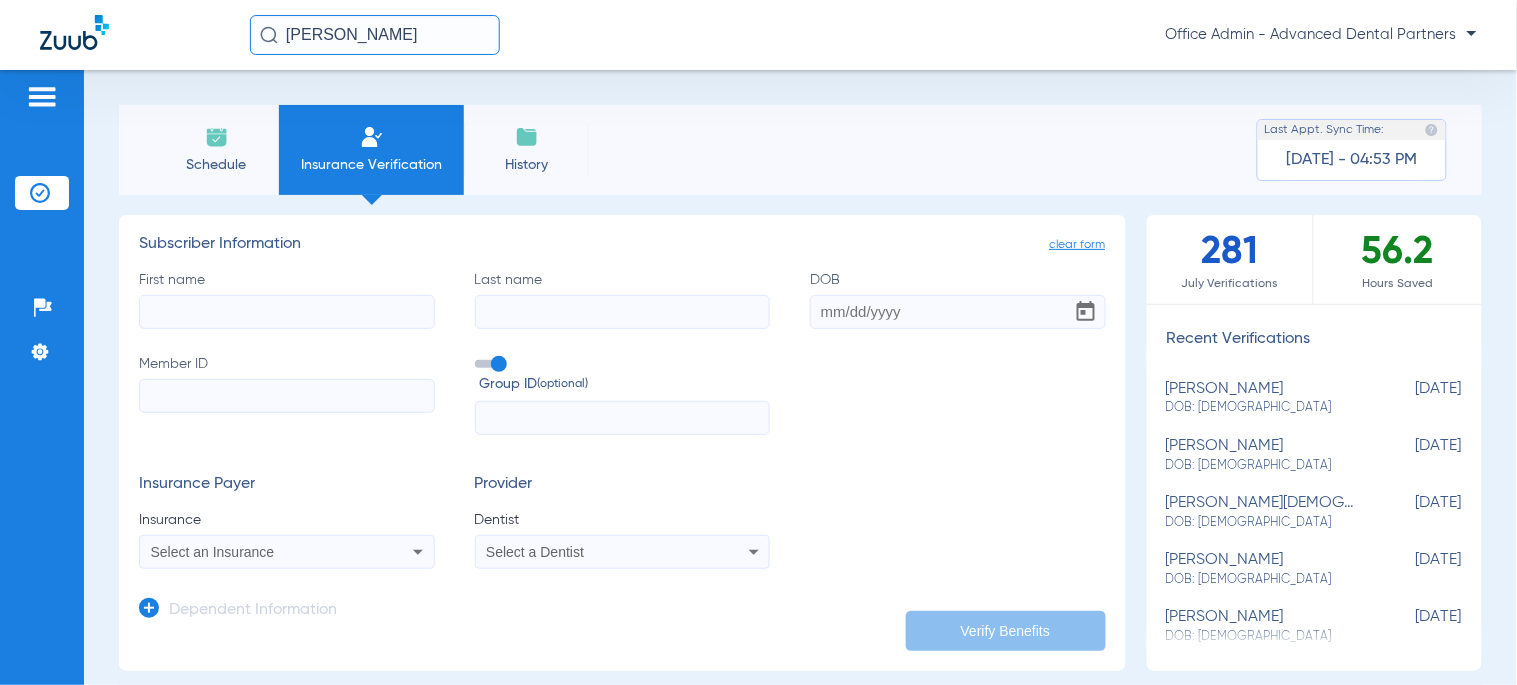 drag, startPoint x: 255, startPoint y: 25, endPoint x: 235, endPoint y: 25, distance: 20 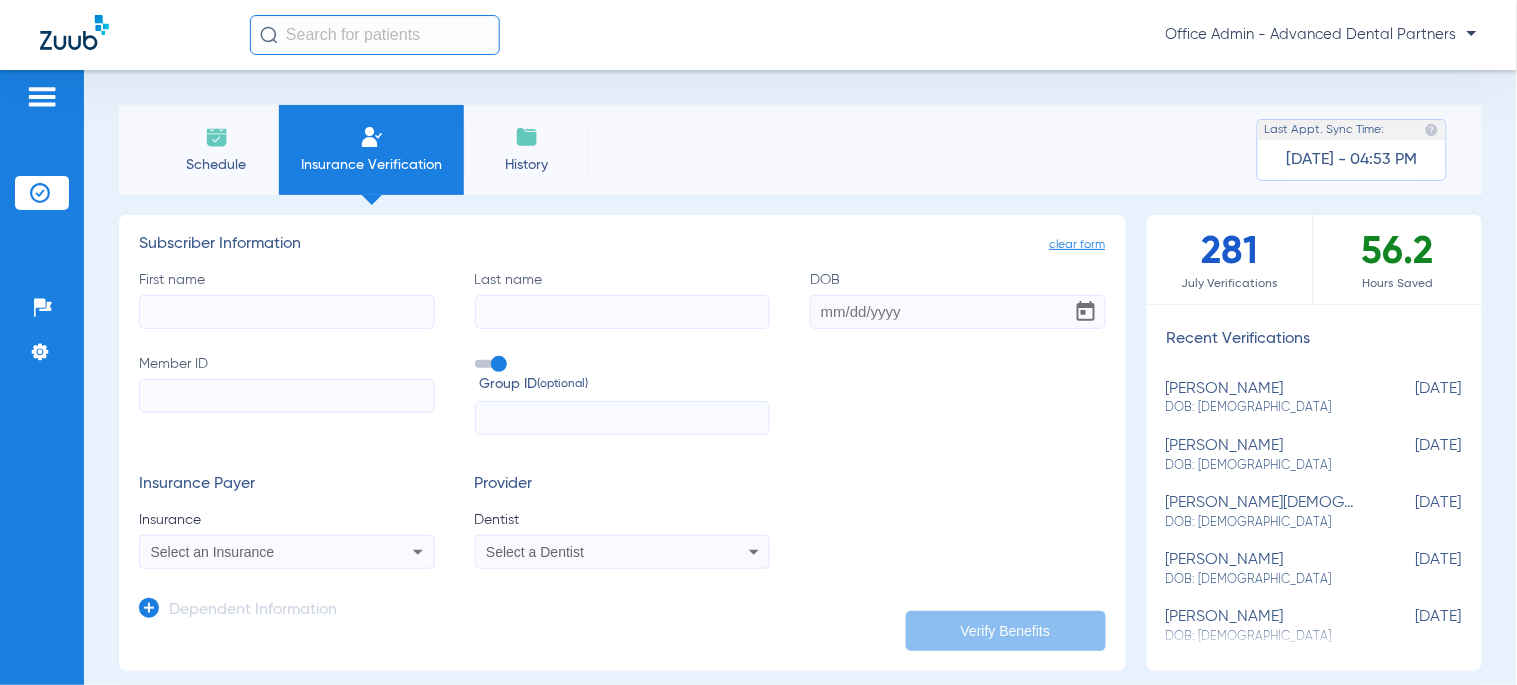 type 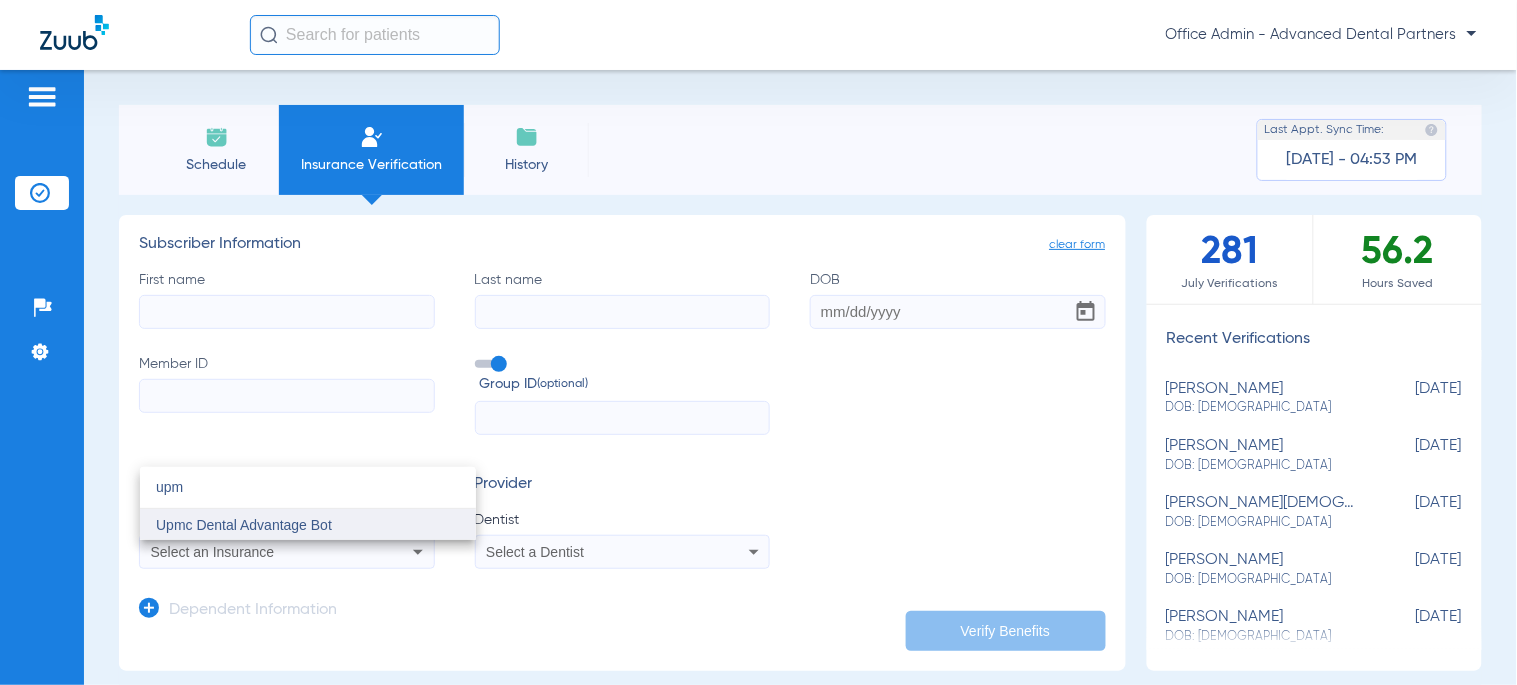 type on "upm" 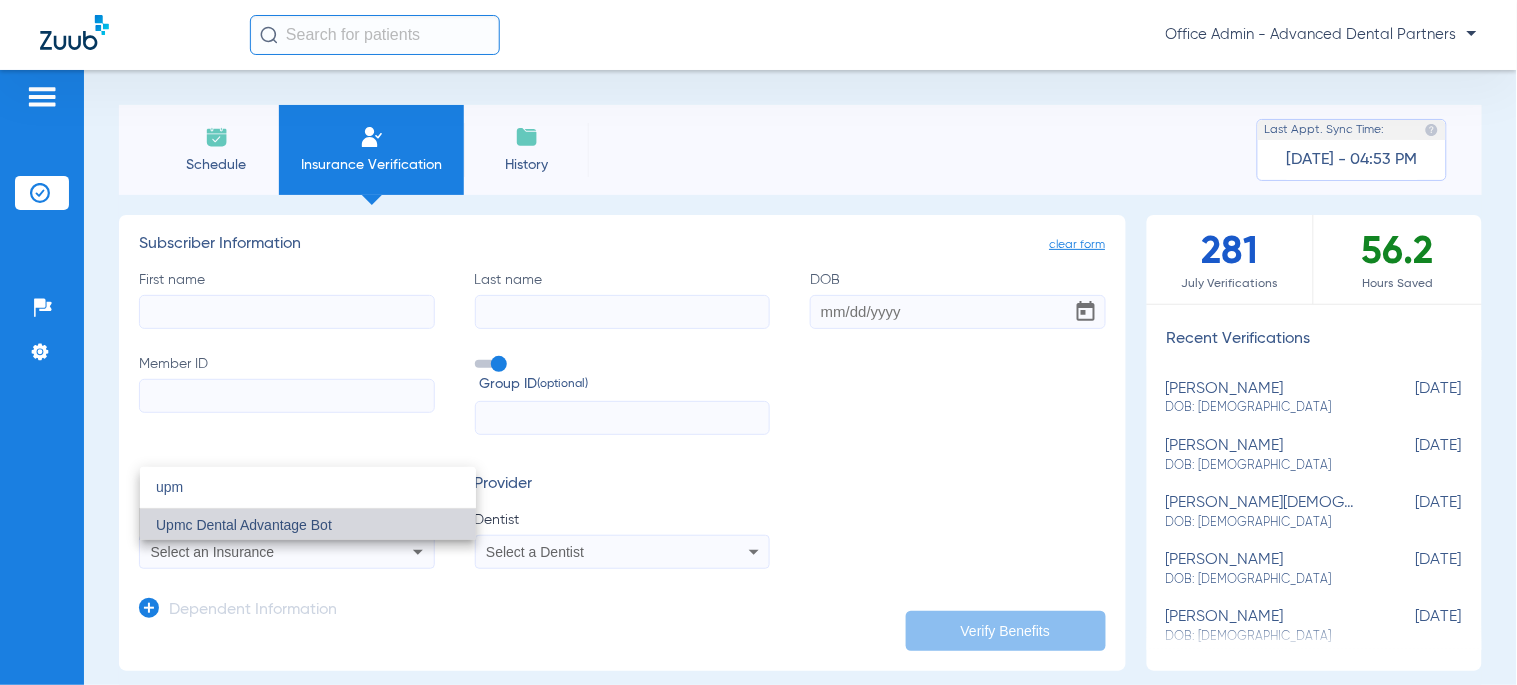 click on "Upmc Dental Advantage Bot" at bounding box center [308, 525] 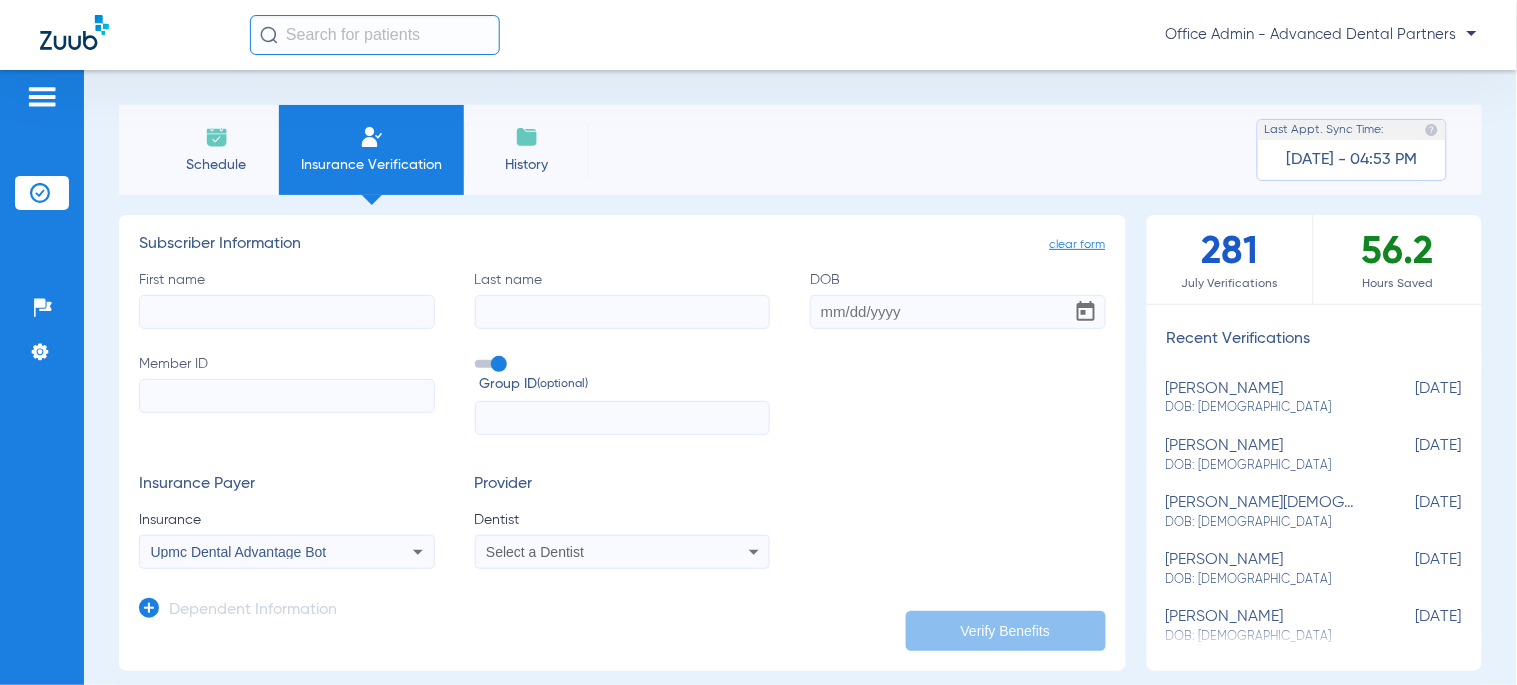 click on "Select a Dentist" at bounding box center (535, 552) 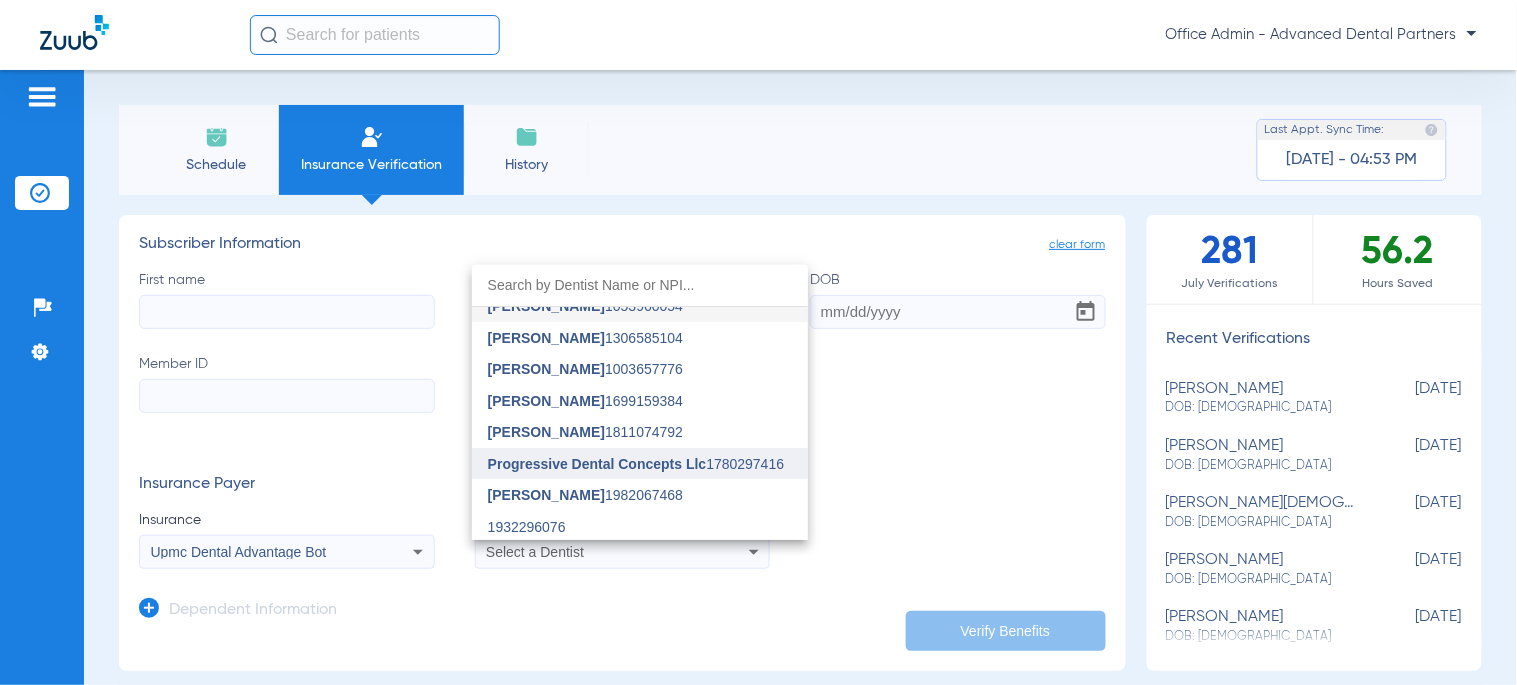 scroll, scrollTop: 0, scrollLeft: 0, axis: both 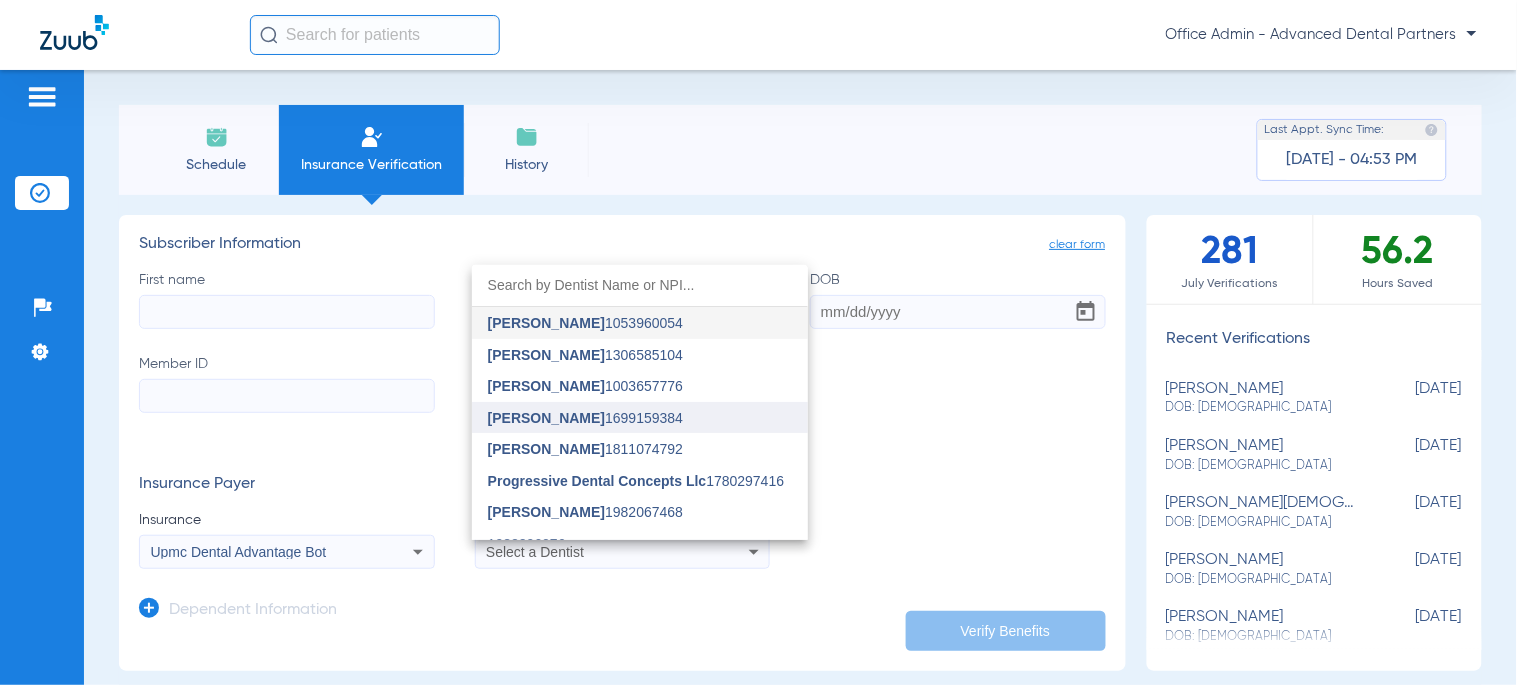 click on "[PERSON_NAME]" at bounding box center (546, 418) 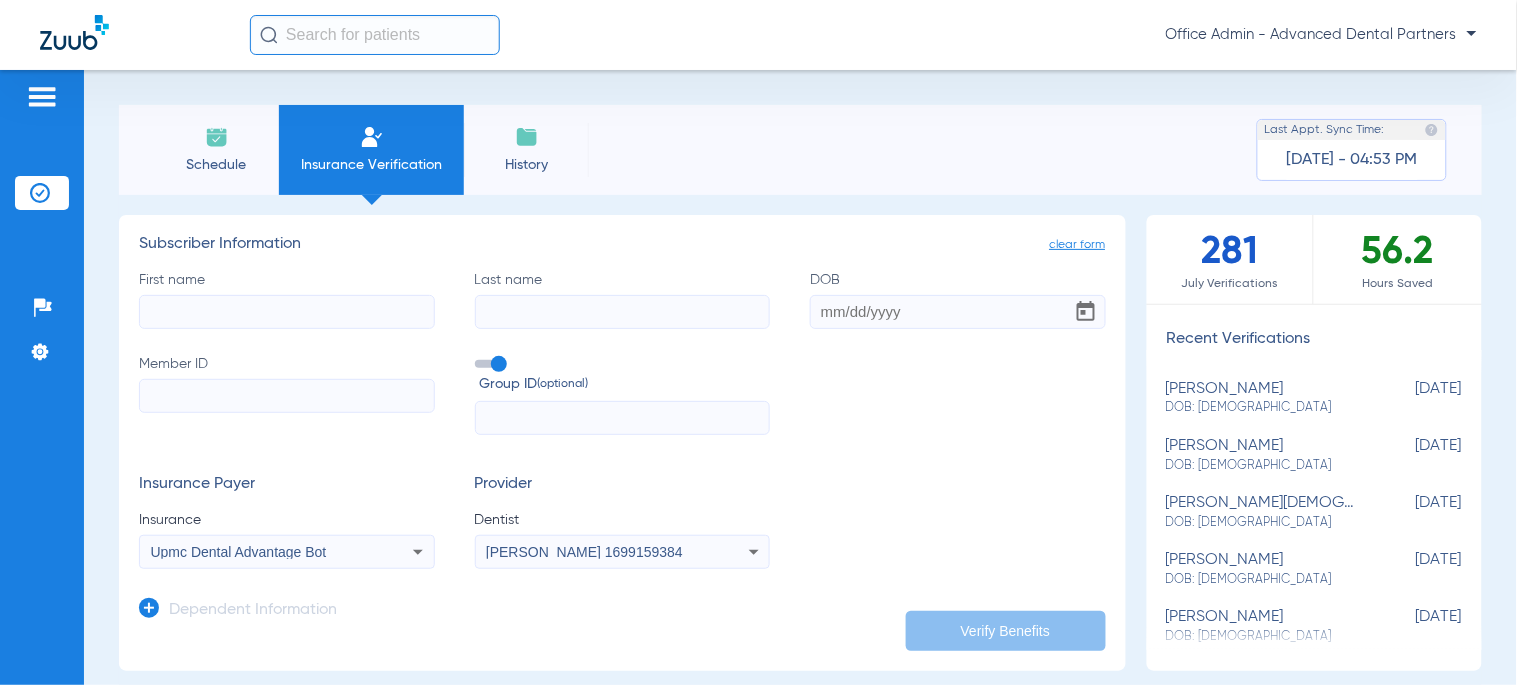 click on "First name" 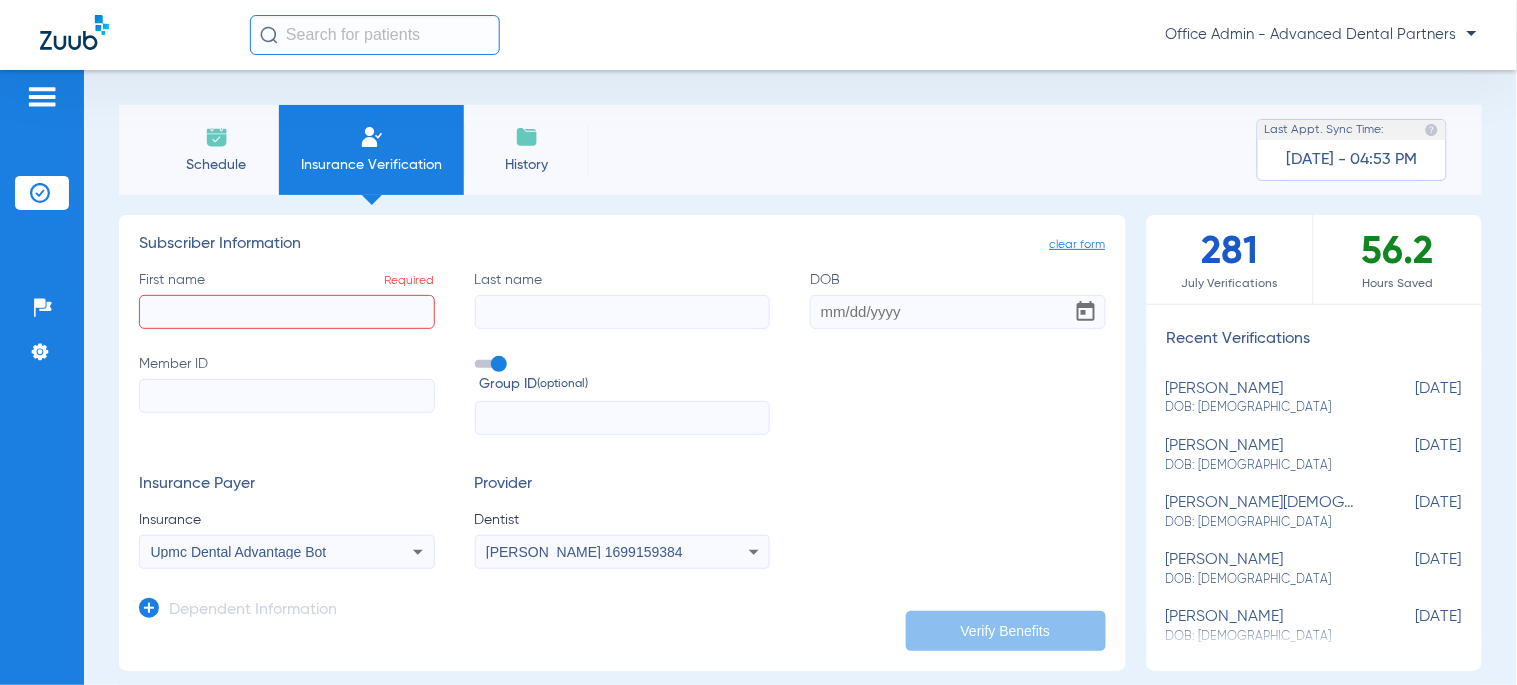 click on "First name  Required" 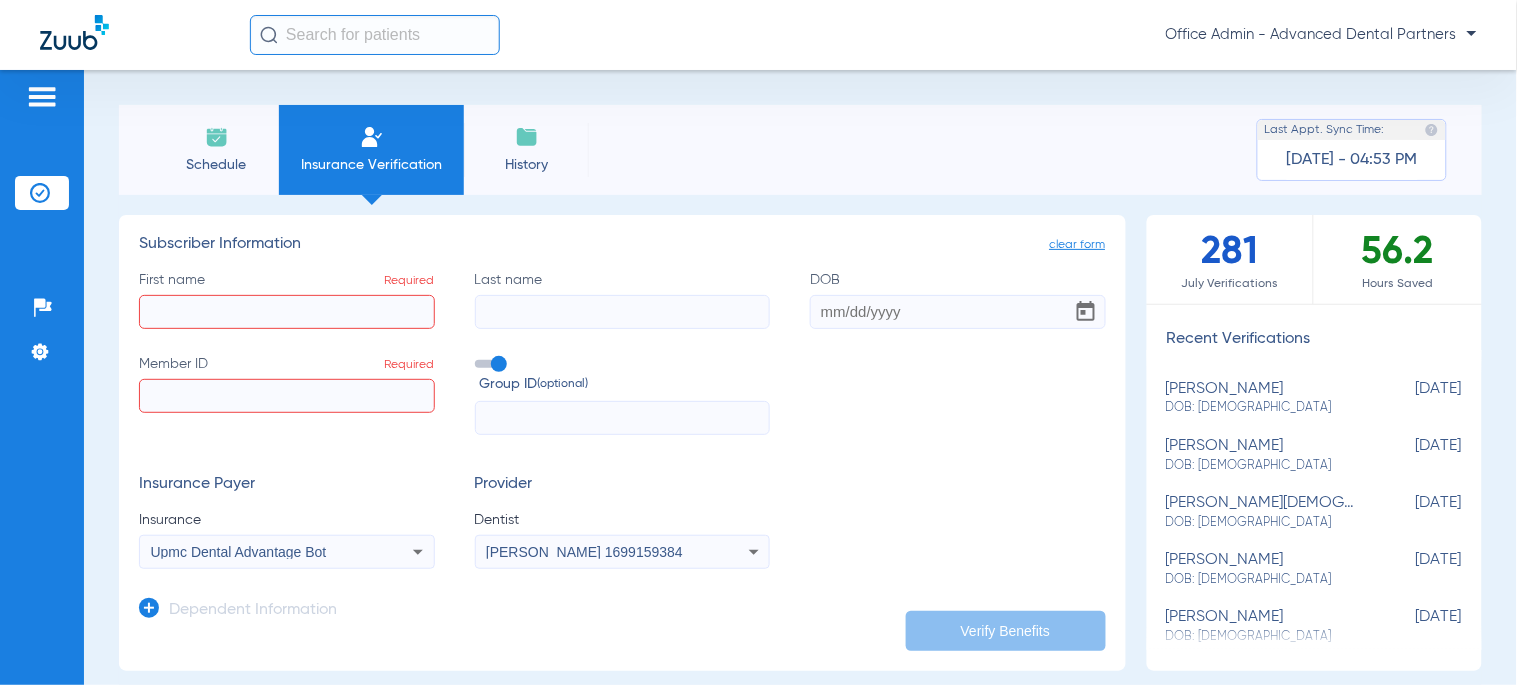 drag, startPoint x: 274, startPoint y: 391, endPoint x: 276, endPoint y: 347, distance: 44.04543 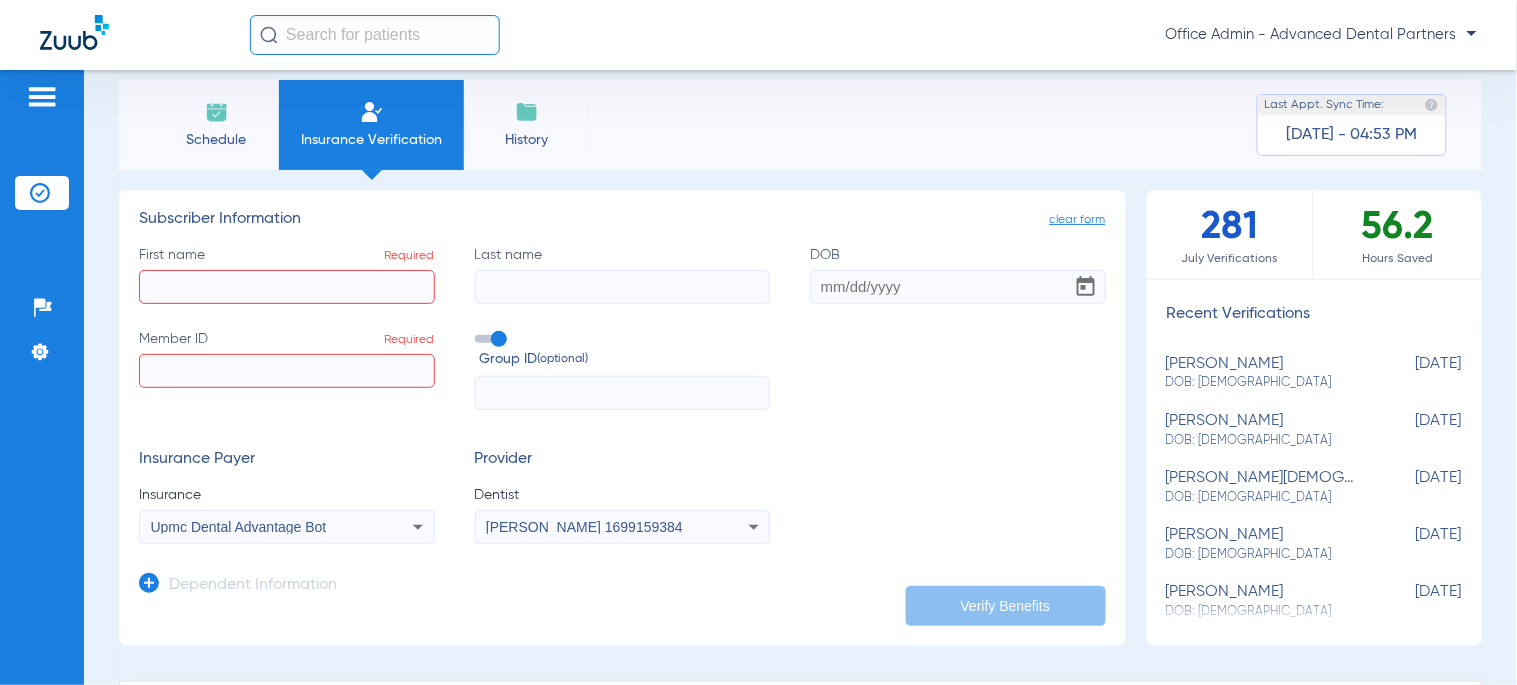 scroll, scrollTop: 0, scrollLeft: 0, axis: both 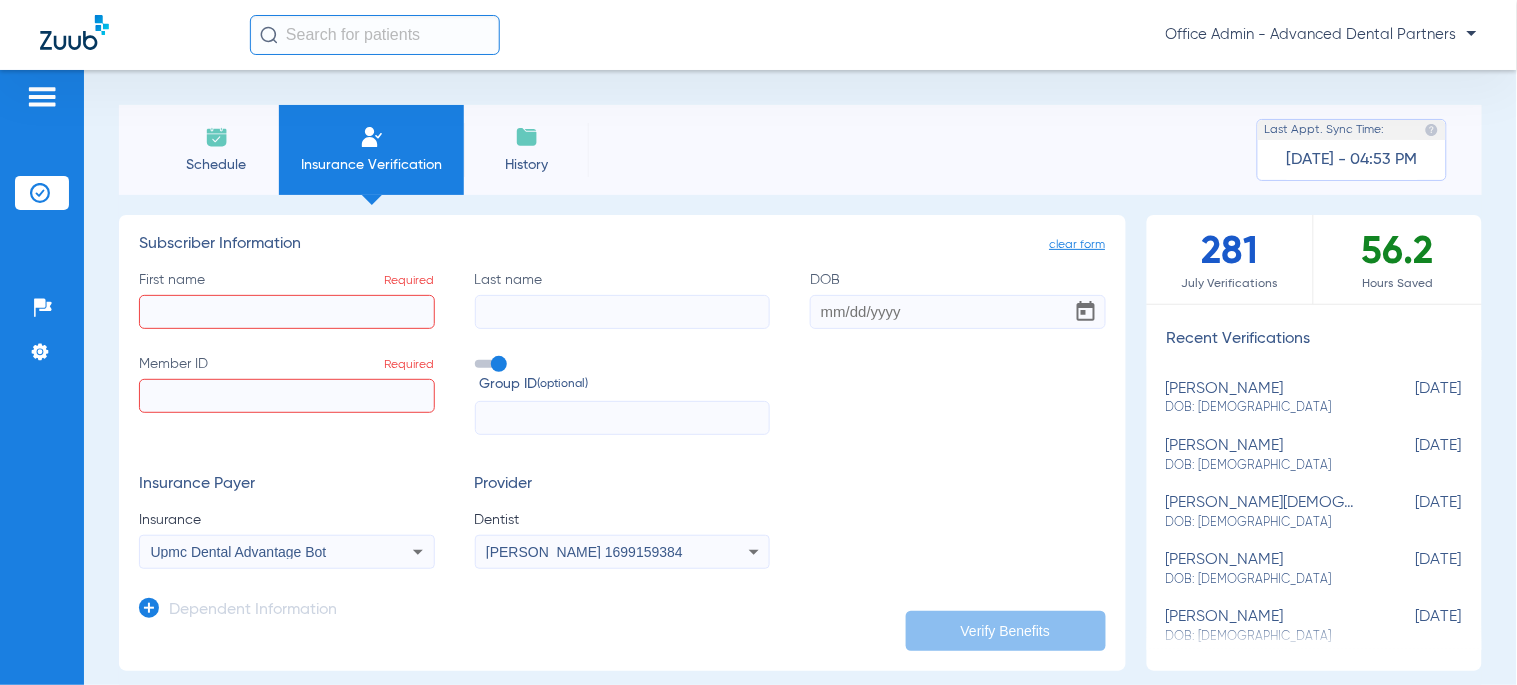 click on "First name  Required" 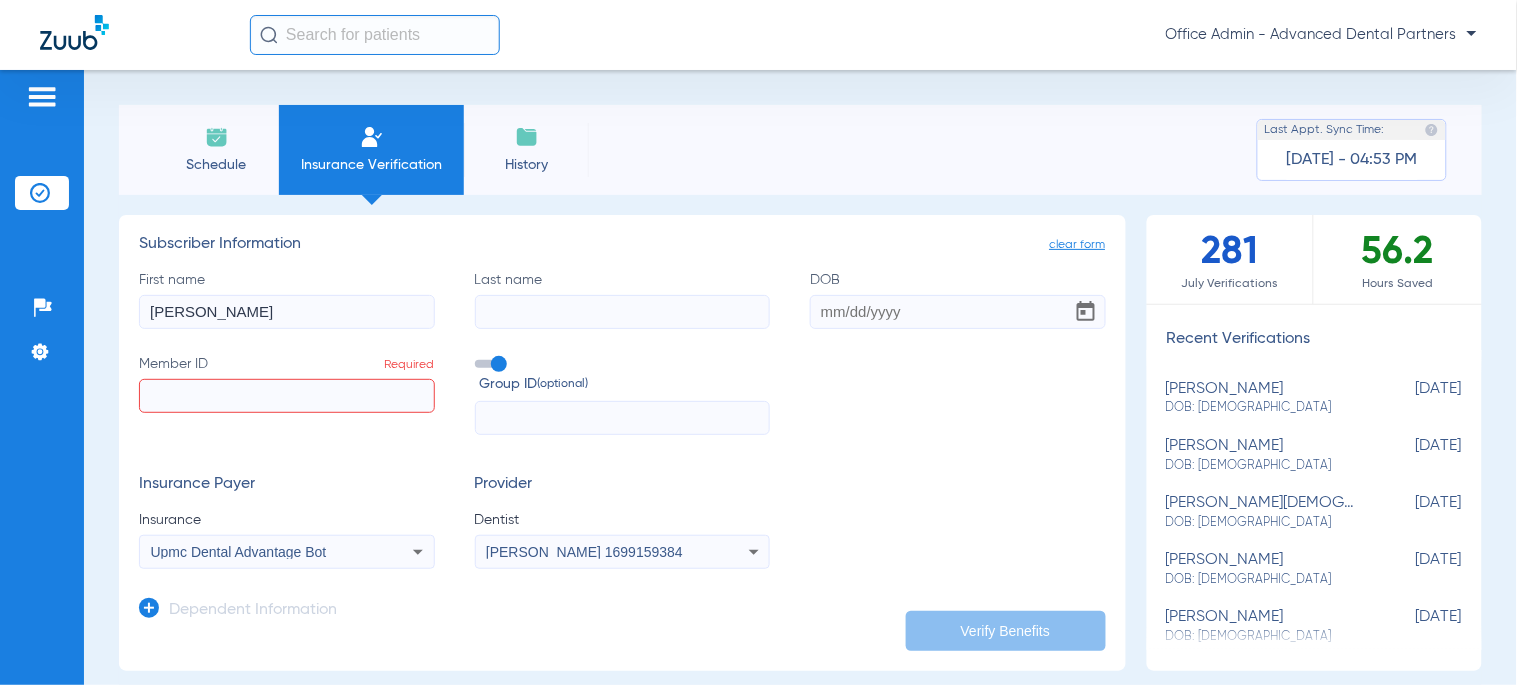 type on "[PERSON_NAME]" 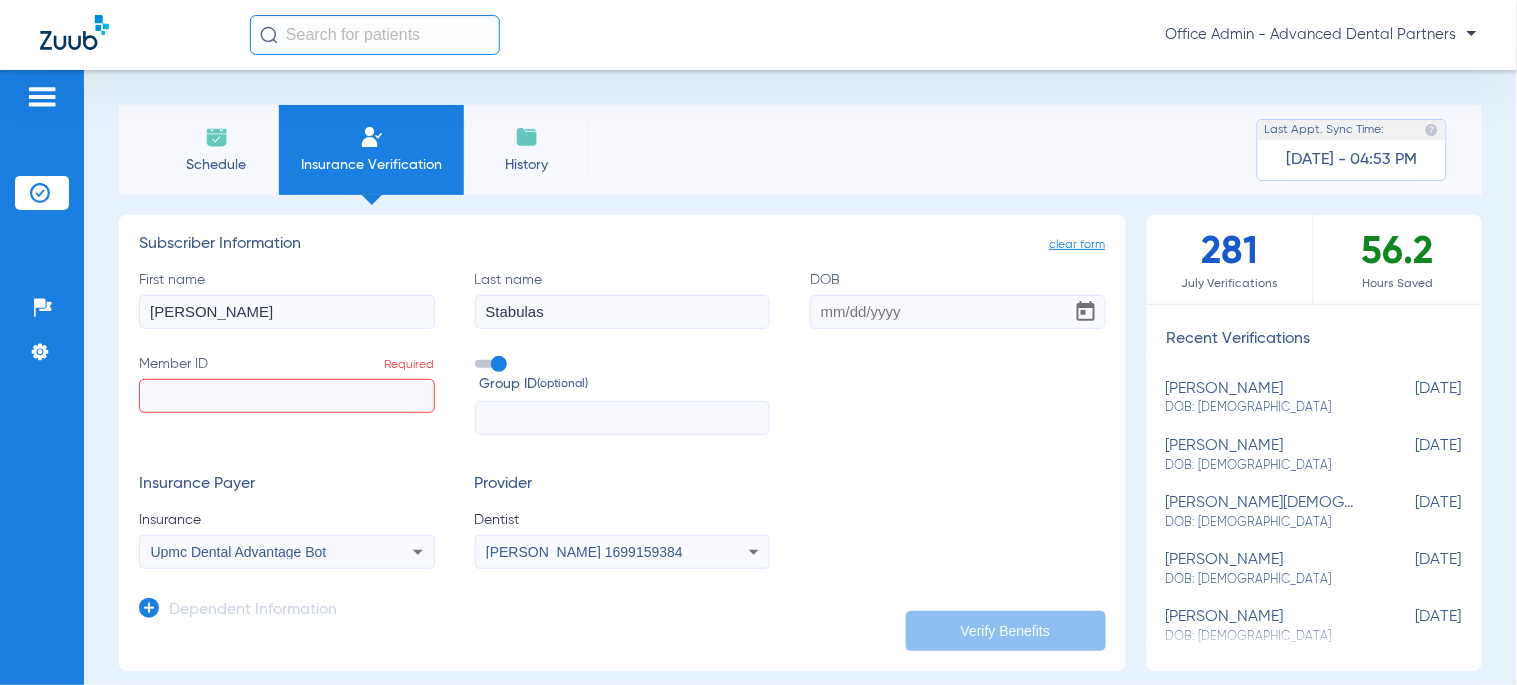 type on "Stabulas" 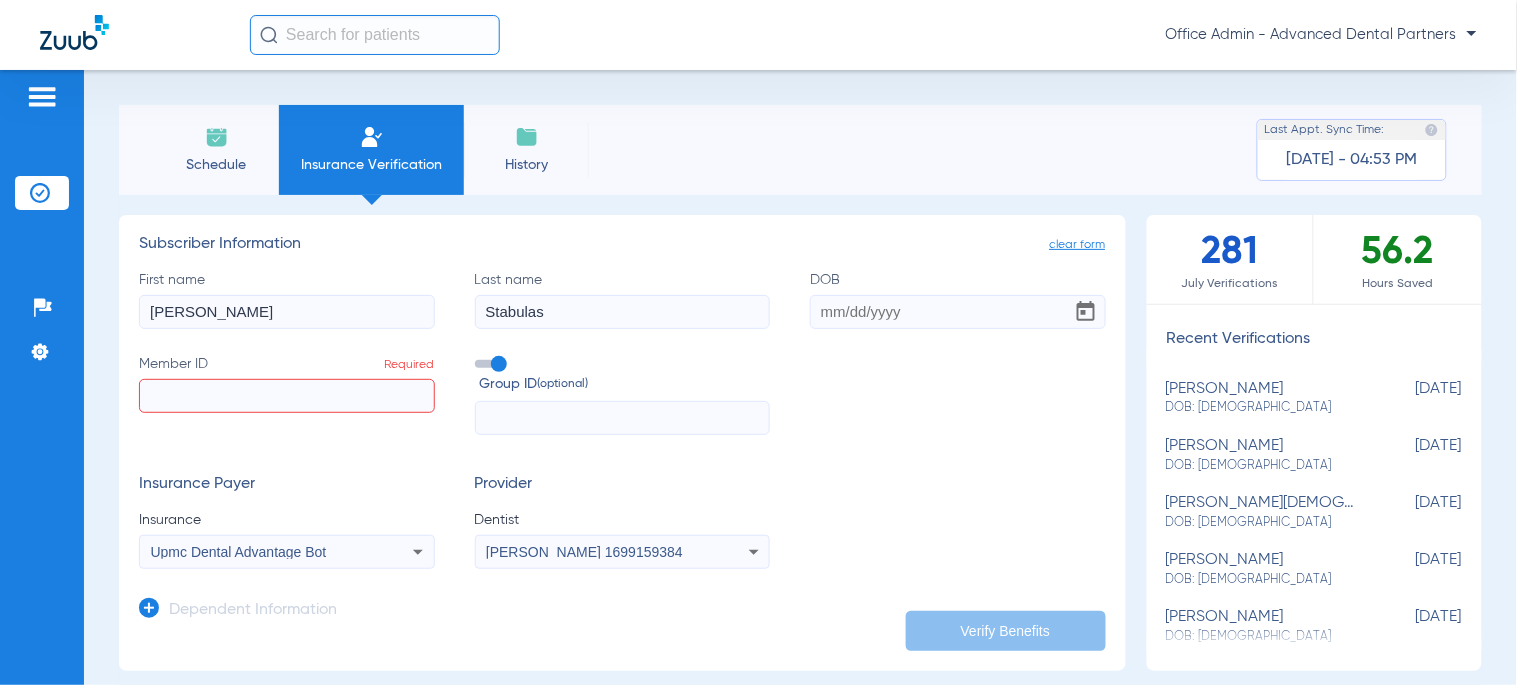 click on "DOB" 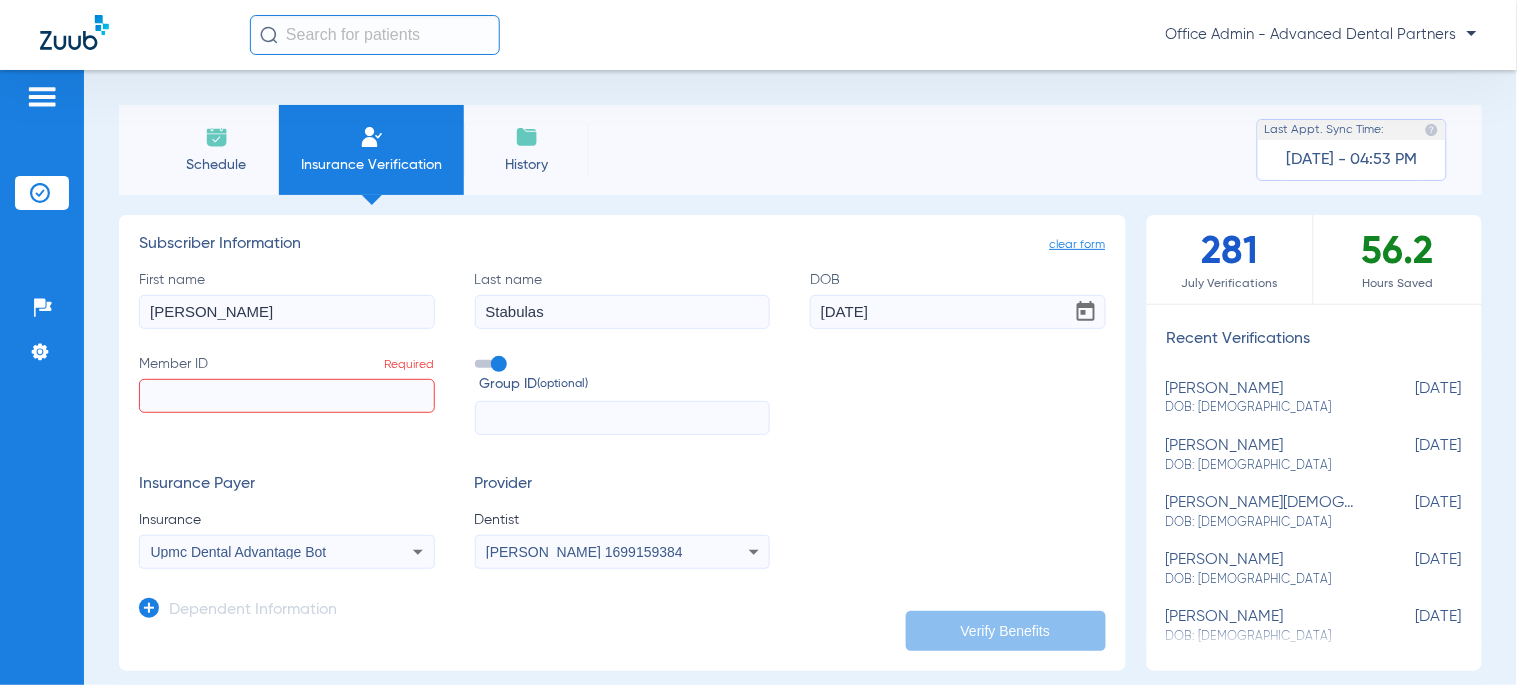 type on "[DATE]" 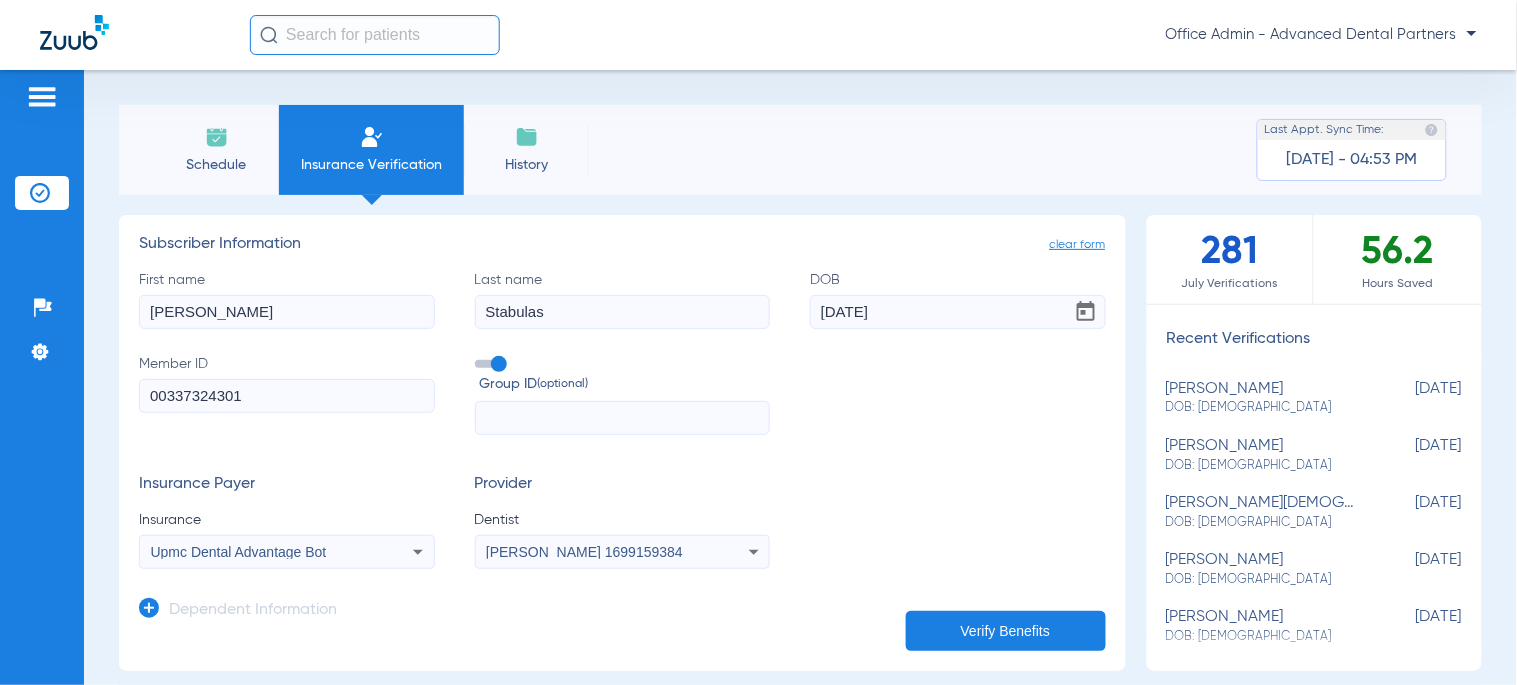 click on "00337324301" 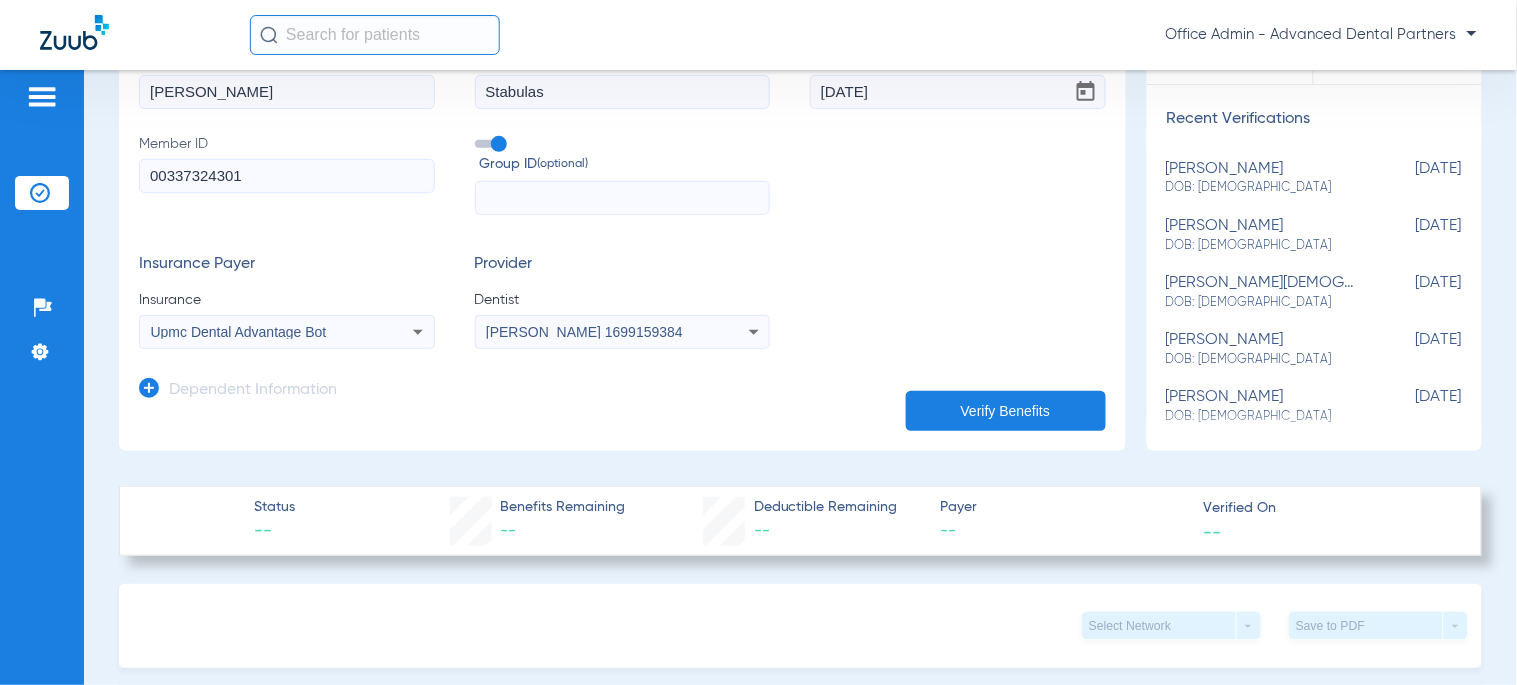scroll, scrollTop: 222, scrollLeft: 0, axis: vertical 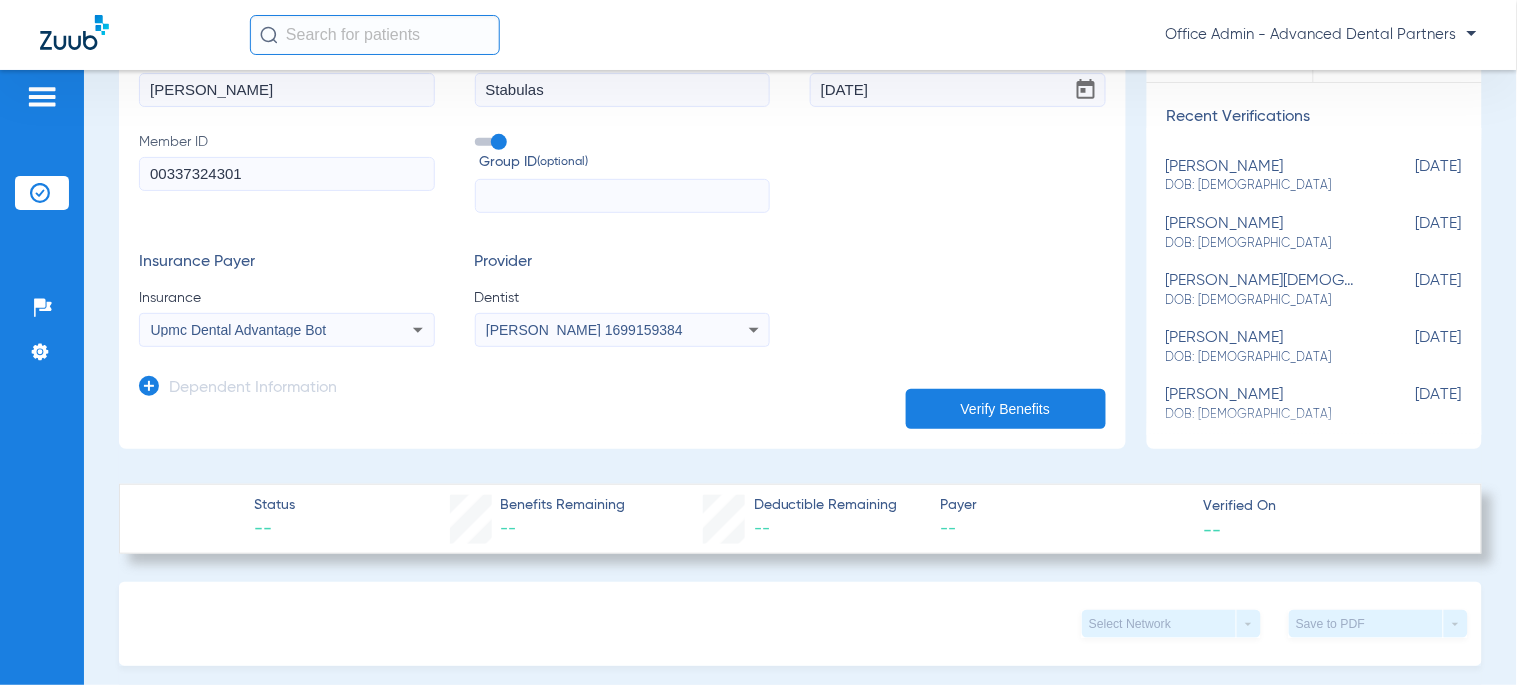 type on "00337324301" 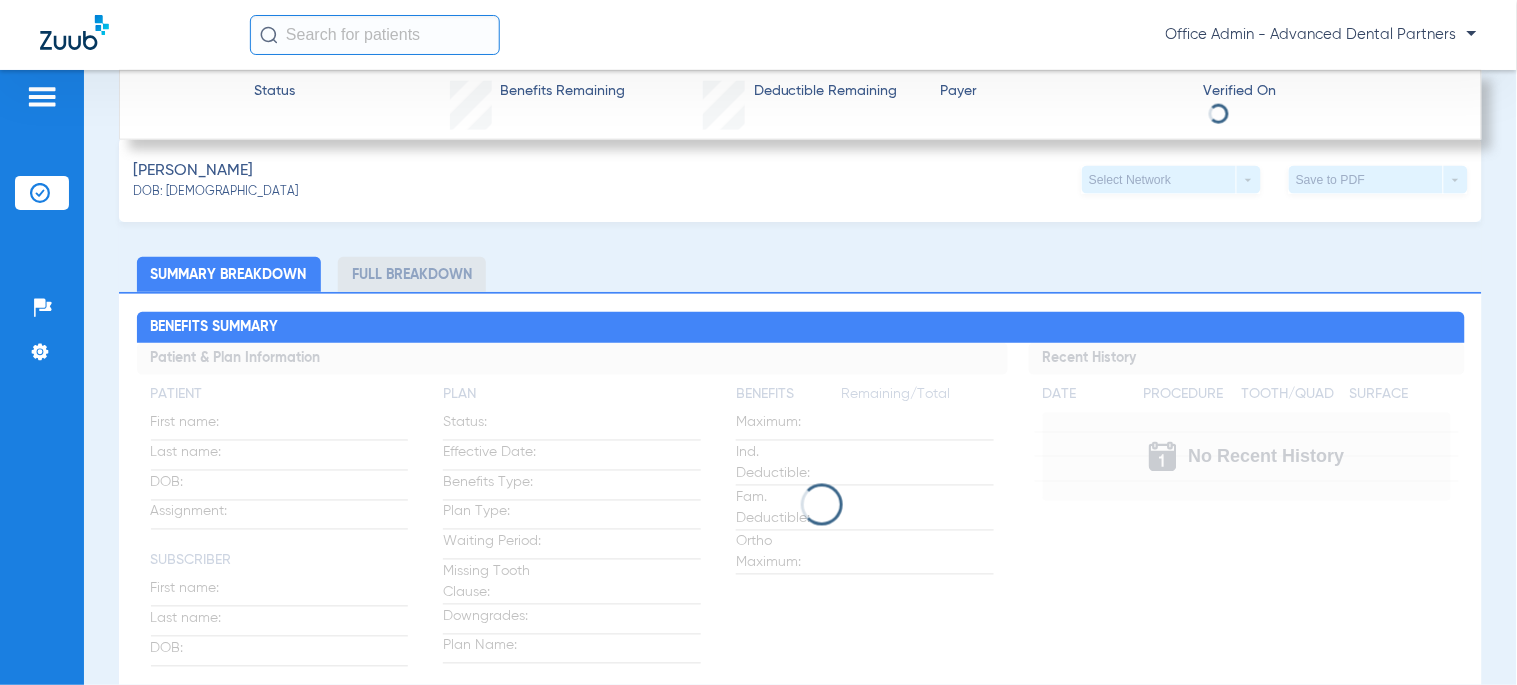 scroll, scrollTop: 444, scrollLeft: 0, axis: vertical 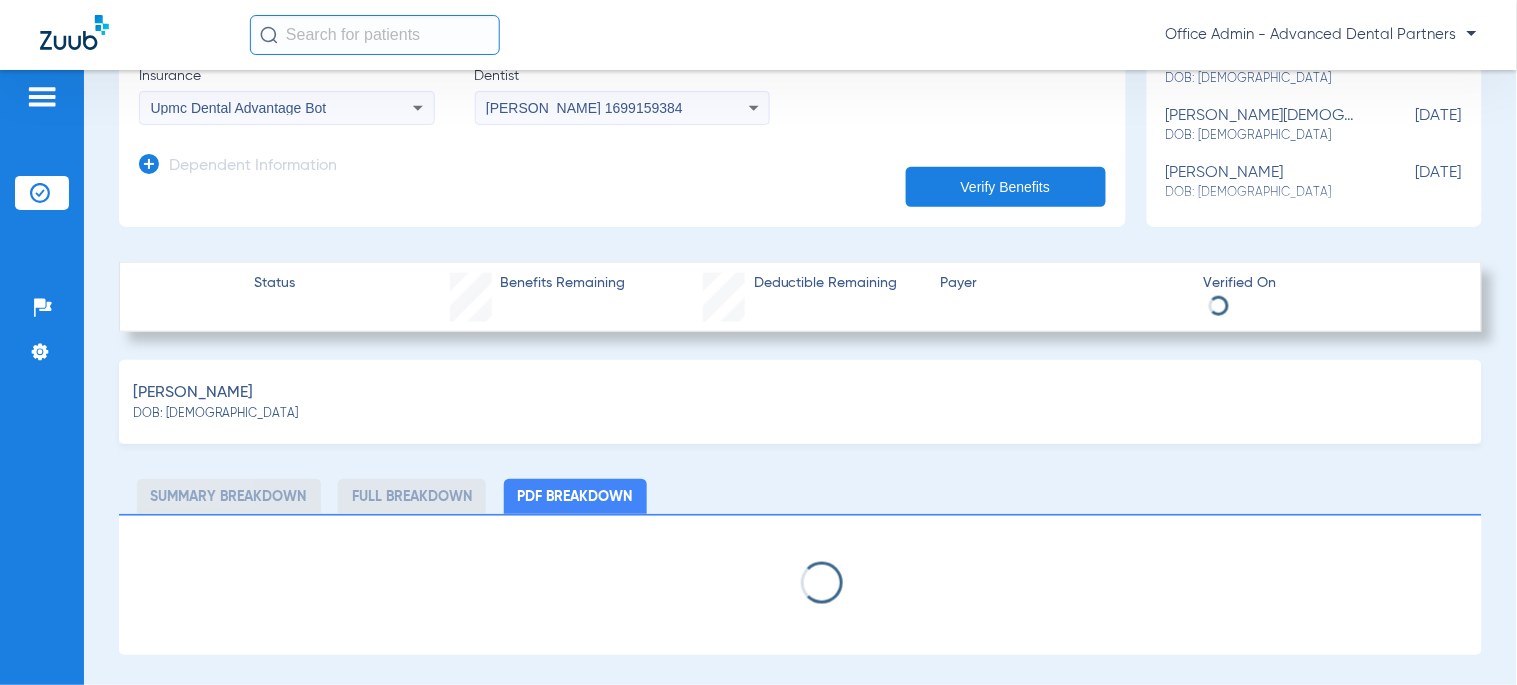 select on "page-width" 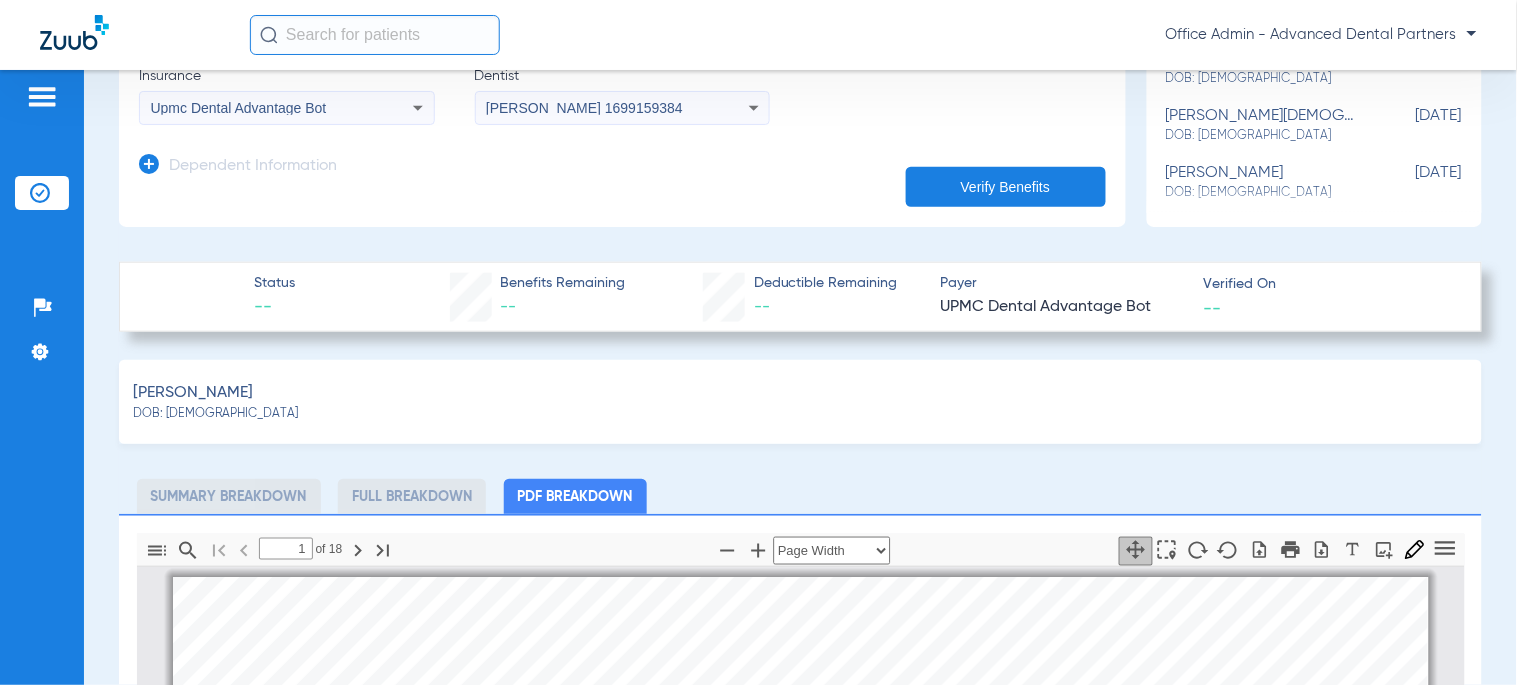scroll, scrollTop: 10, scrollLeft: 0, axis: vertical 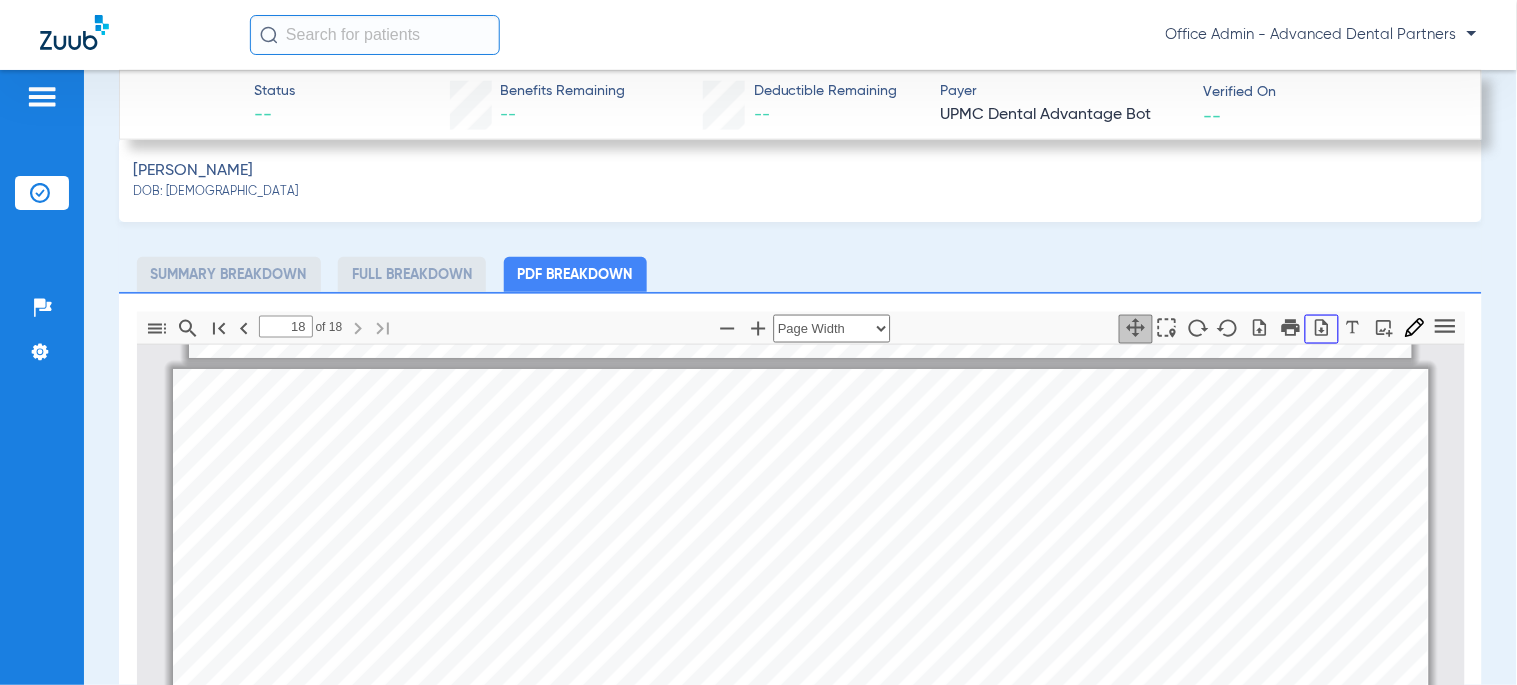click 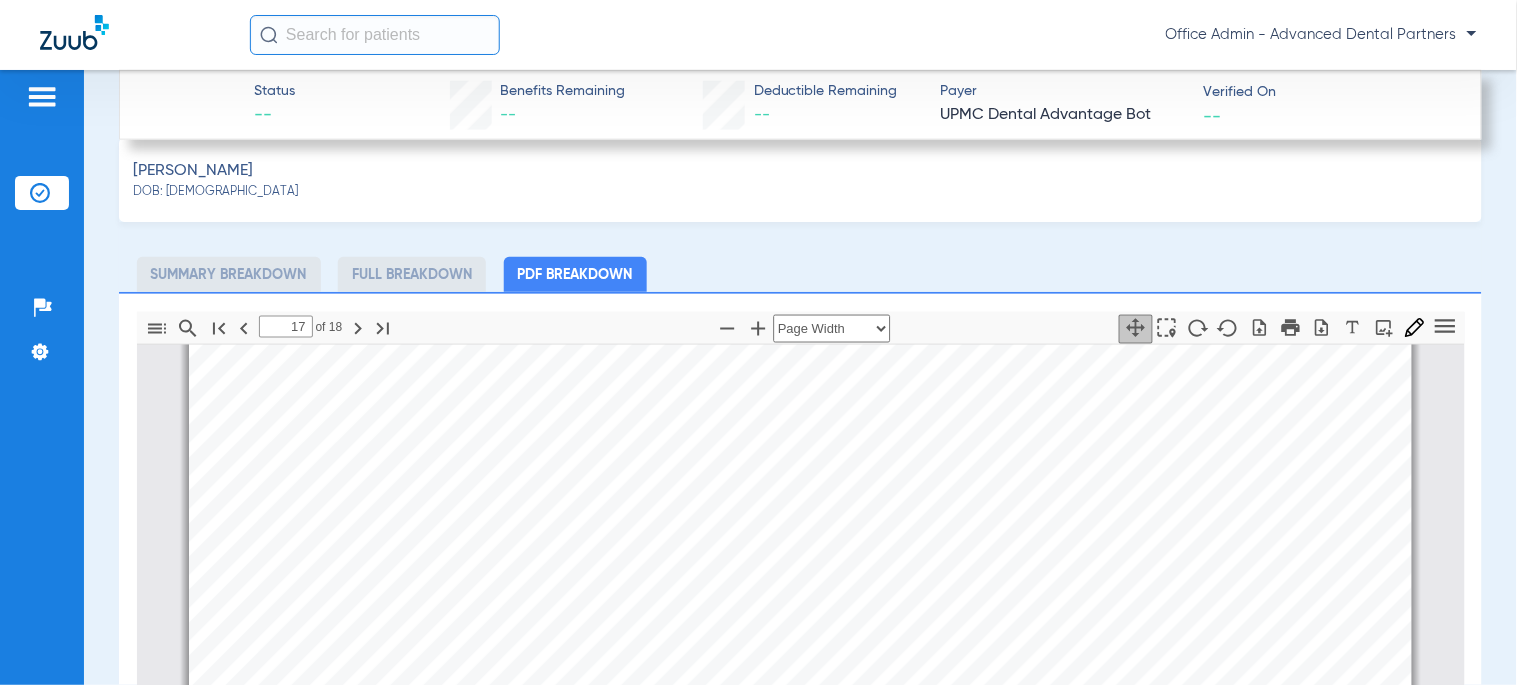 scroll, scrollTop: 28780, scrollLeft: 0, axis: vertical 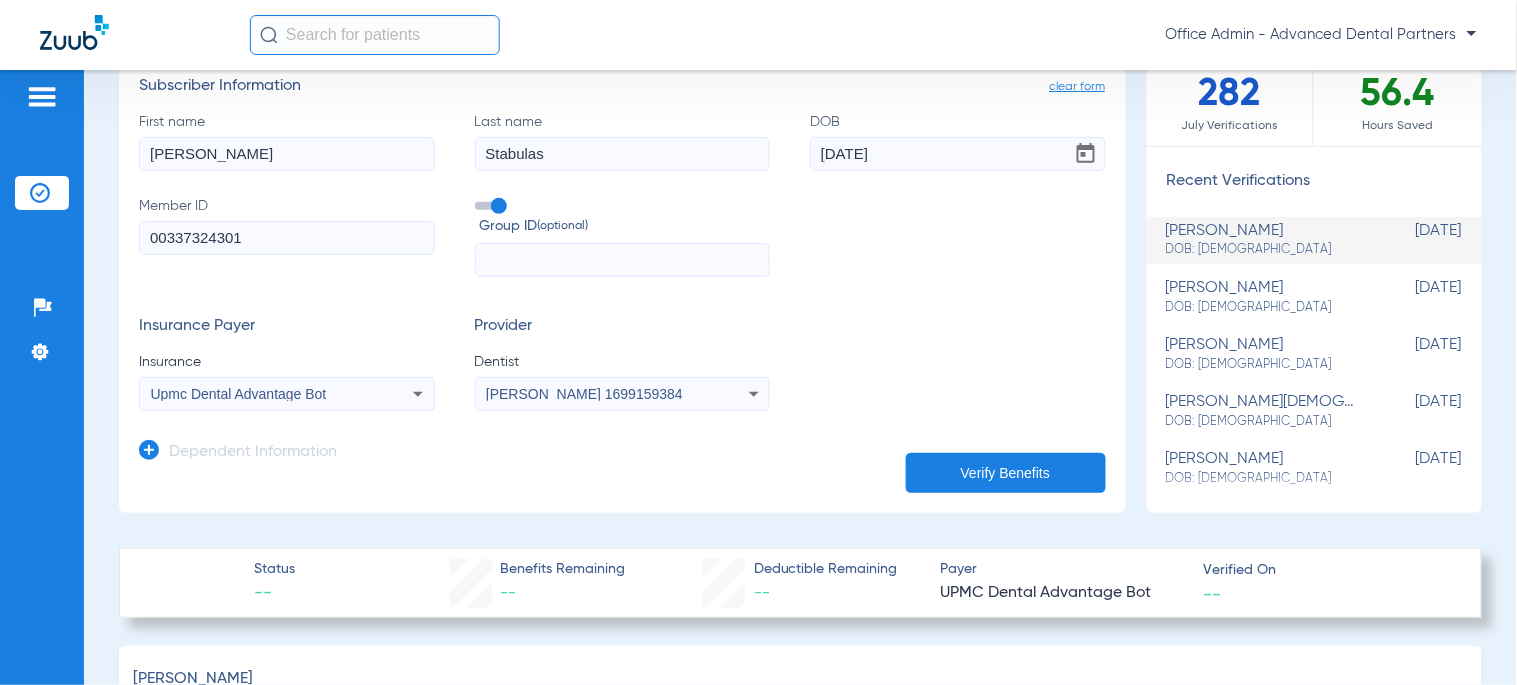 drag, startPoint x: 275, startPoint y: 242, endPoint x: -246, endPoint y: 231, distance: 521.1161 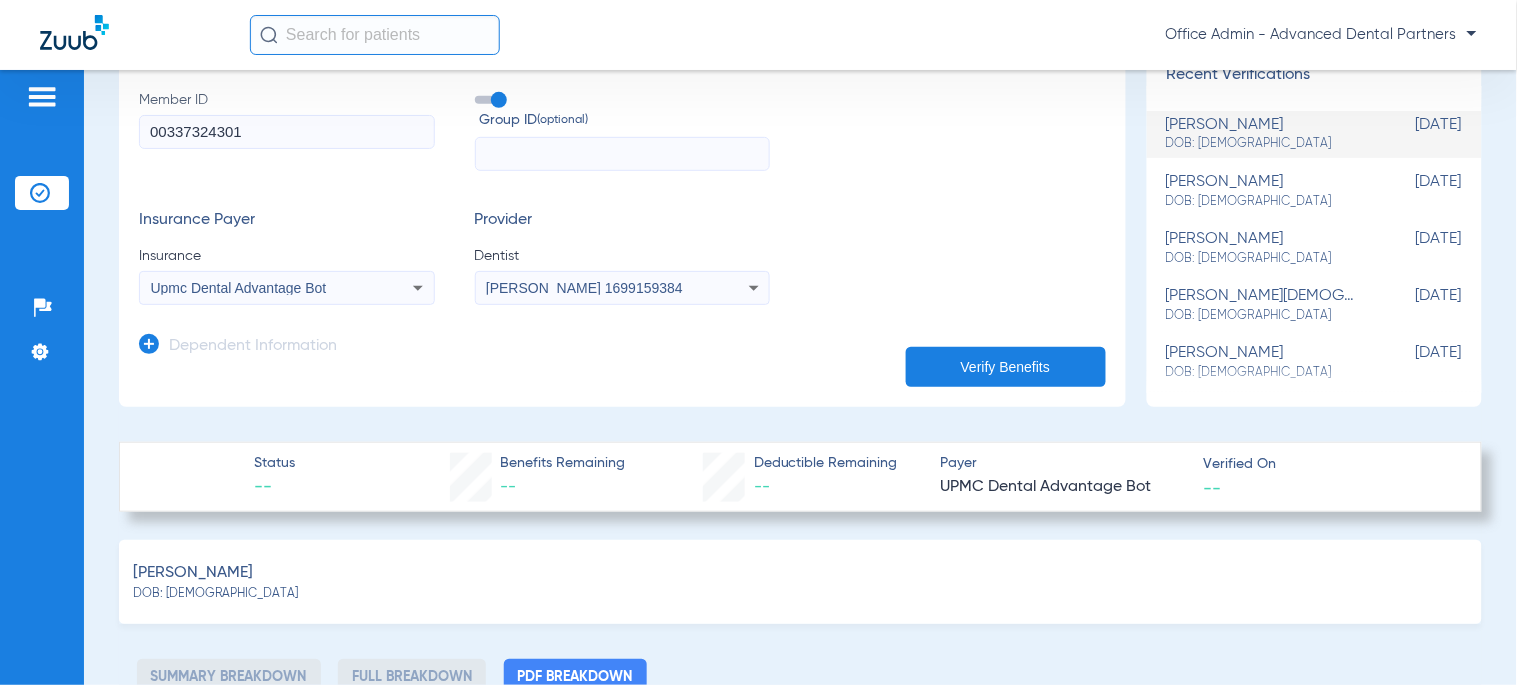scroll, scrollTop: 714, scrollLeft: 0, axis: vertical 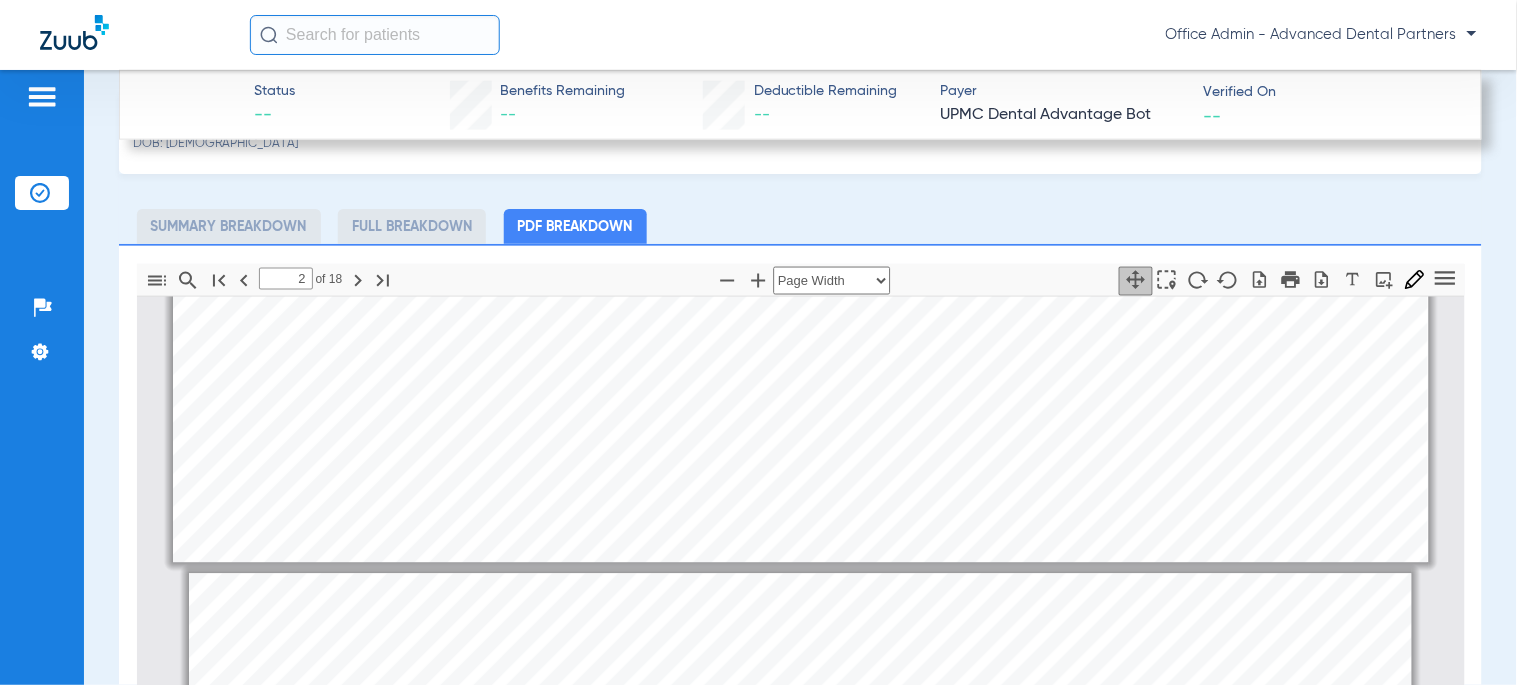 type on "1" 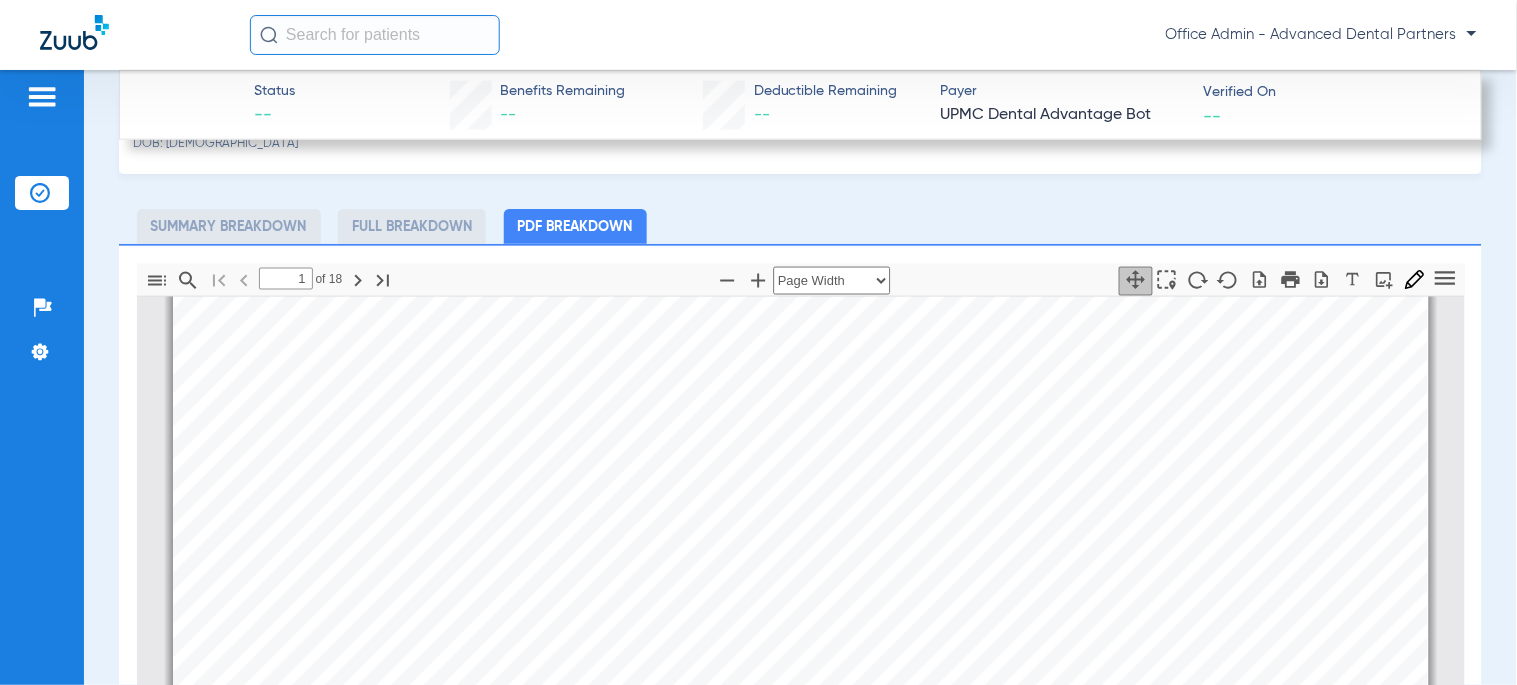 scroll, scrollTop: 444, scrollLeft: 0, axis: vertical 